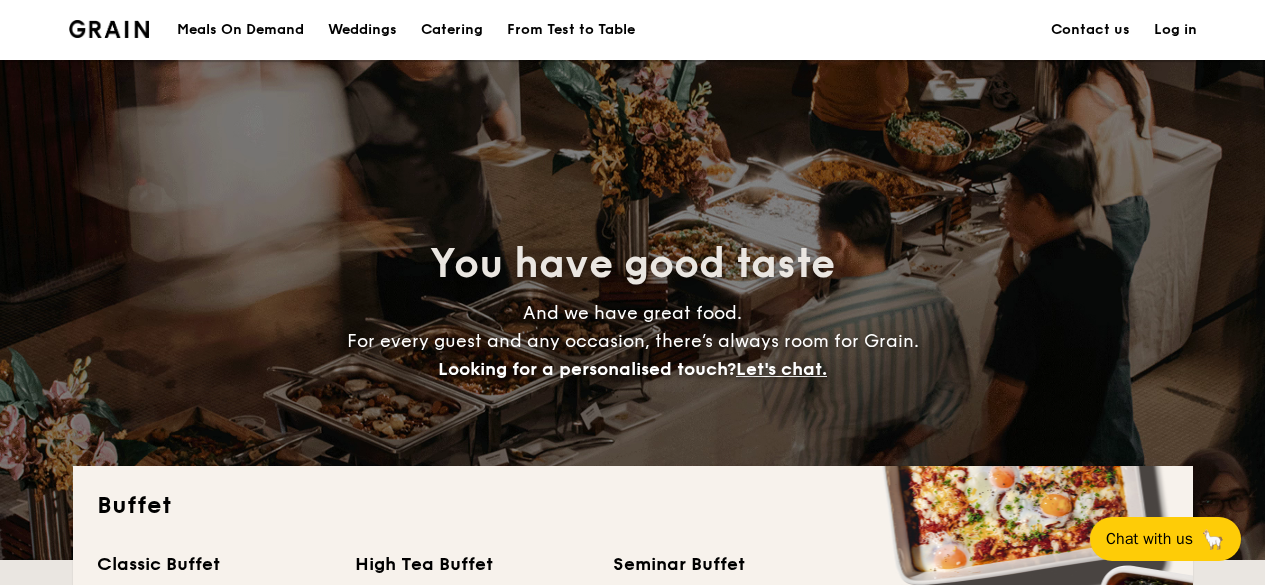 scroll, scrollTop: 0, scrollLeft: 0, axis: both 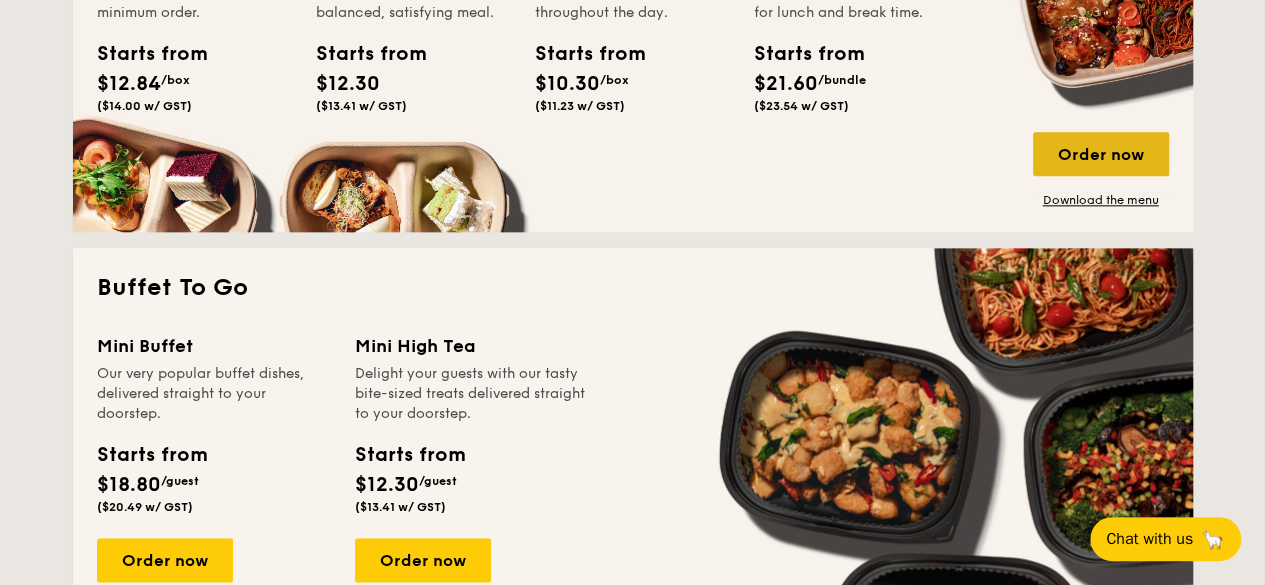 click on "Order now" at bounding box center (1101, 154) 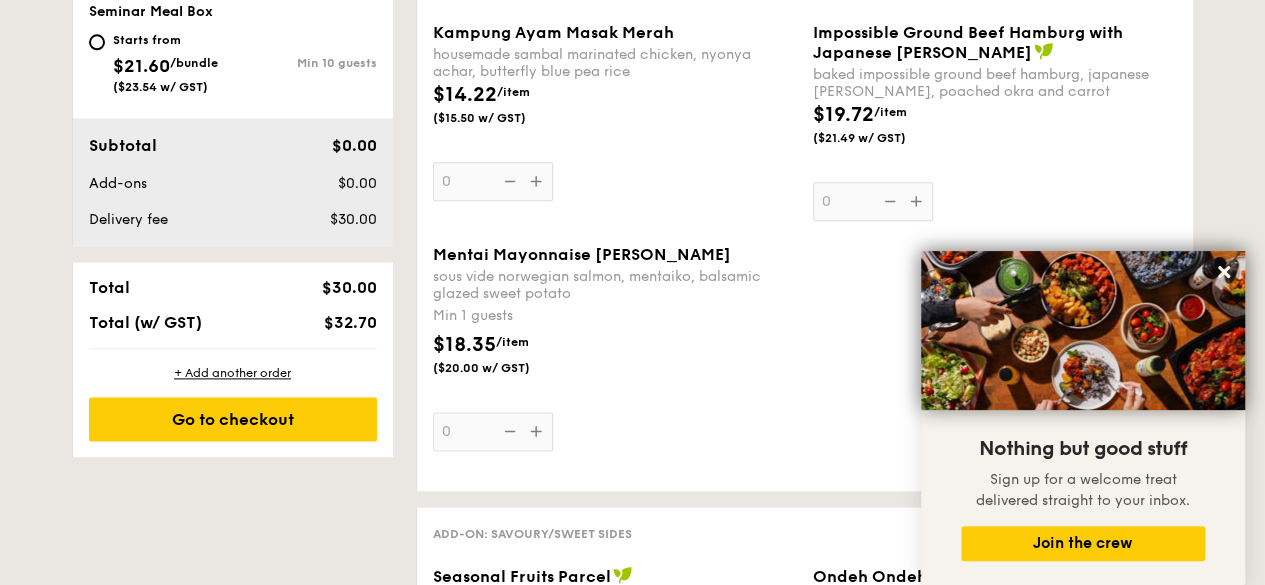 scroll, scrollTop: 900, scrollLeft: 0, axis: vertical 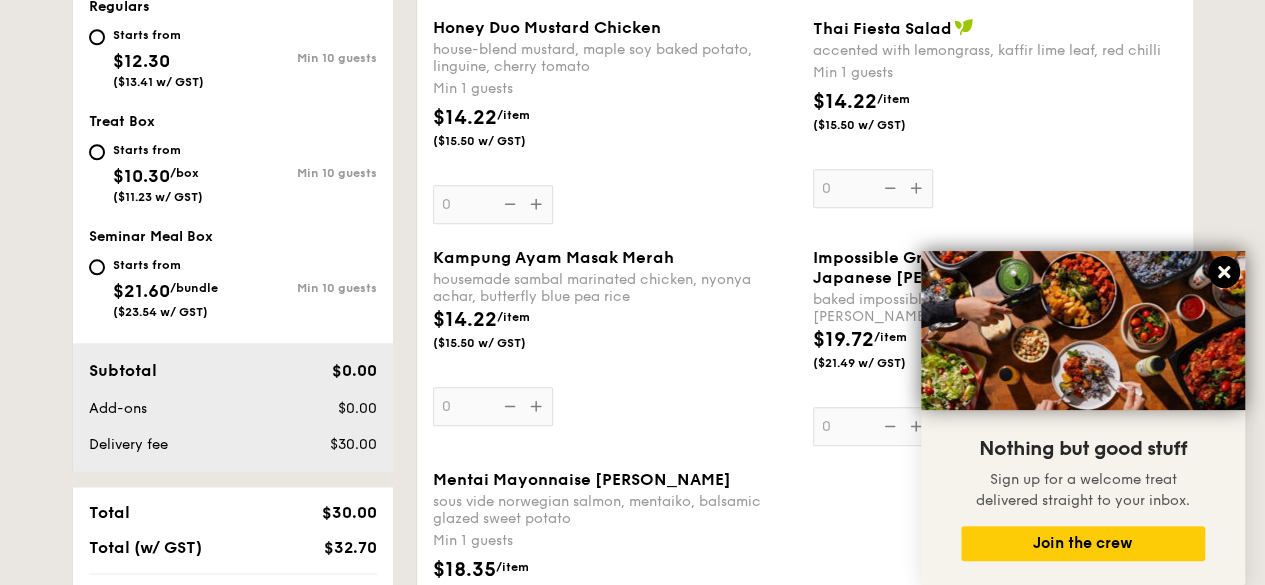 click 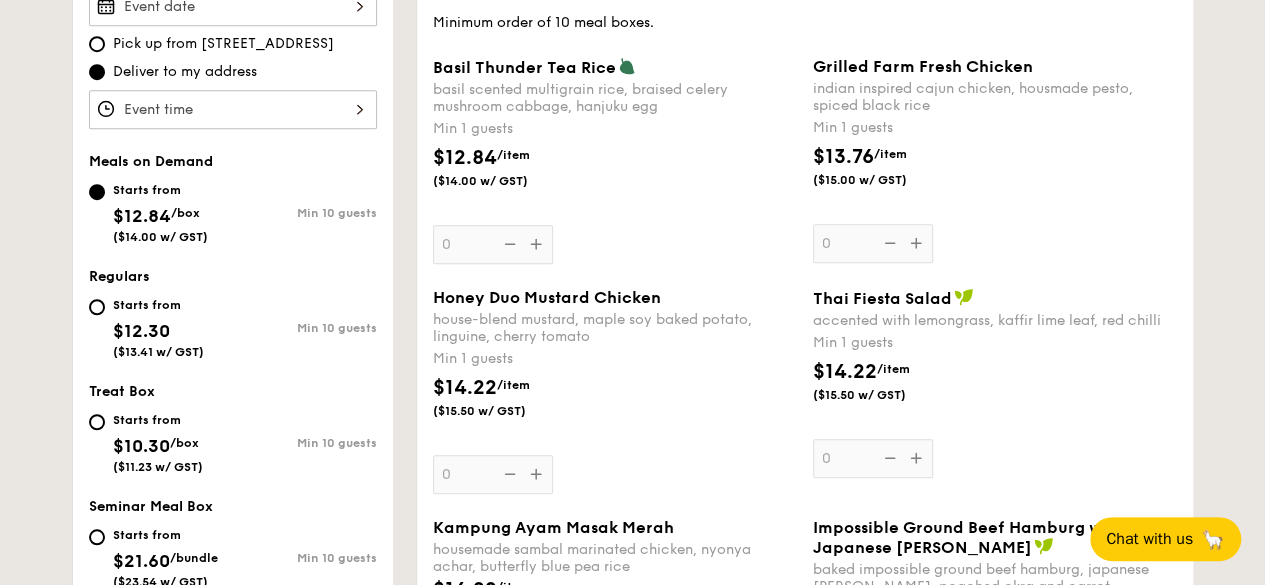 scroll, scrollTop: 600, scrollLeft: 0, axis: vertical 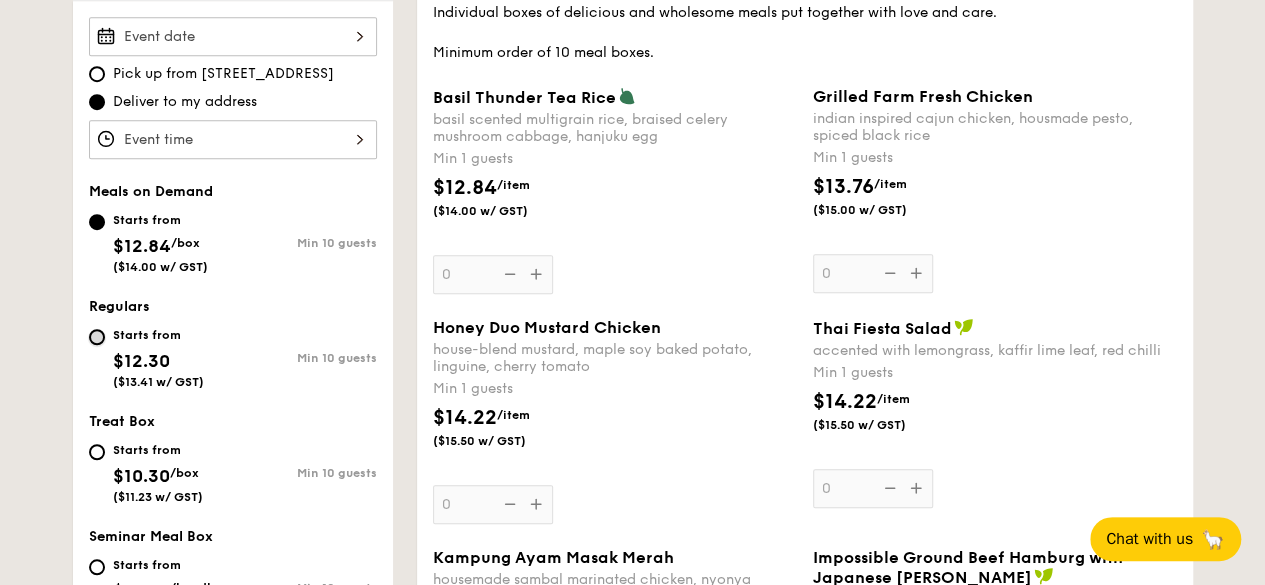 click on "Starts from
$12.30
($13.41 w/ GST)
Min 10 guests" at bounding box center (97, 337) 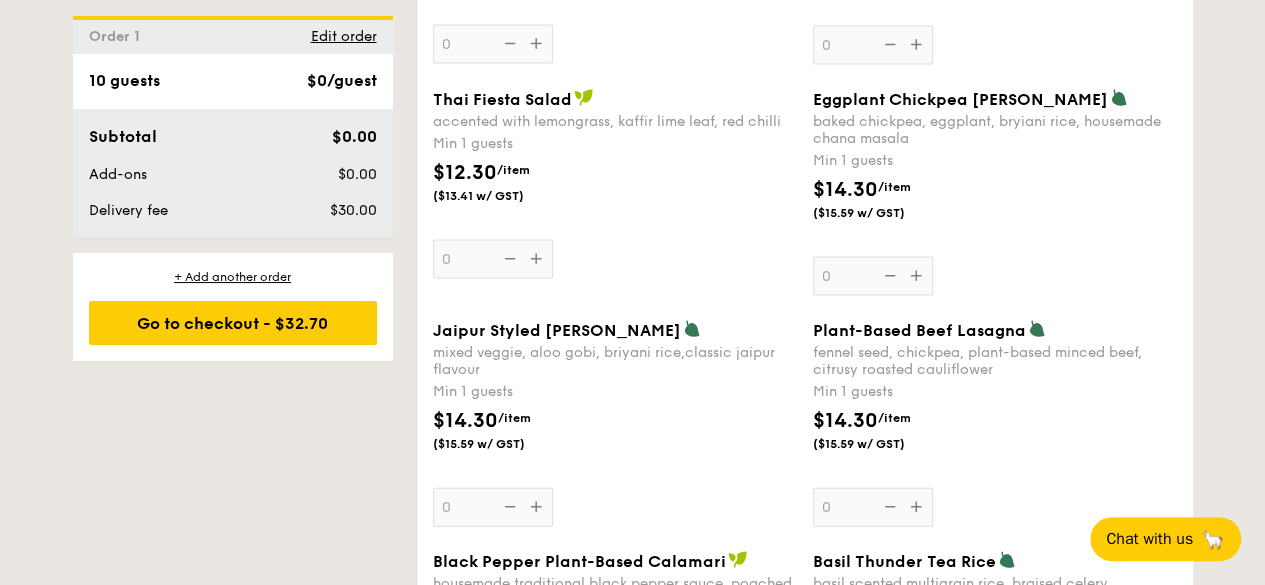 scroll, scrollTop: 2100, scrollLeft: 0, axis: vertical 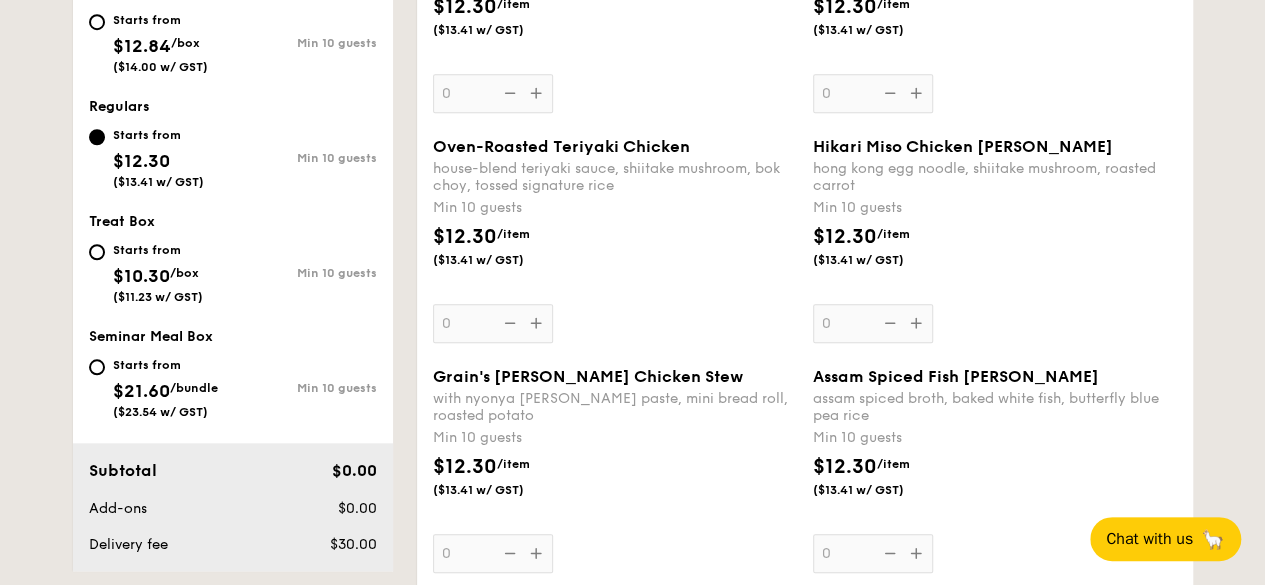 click on "/box" at bounding box center (185, 43) 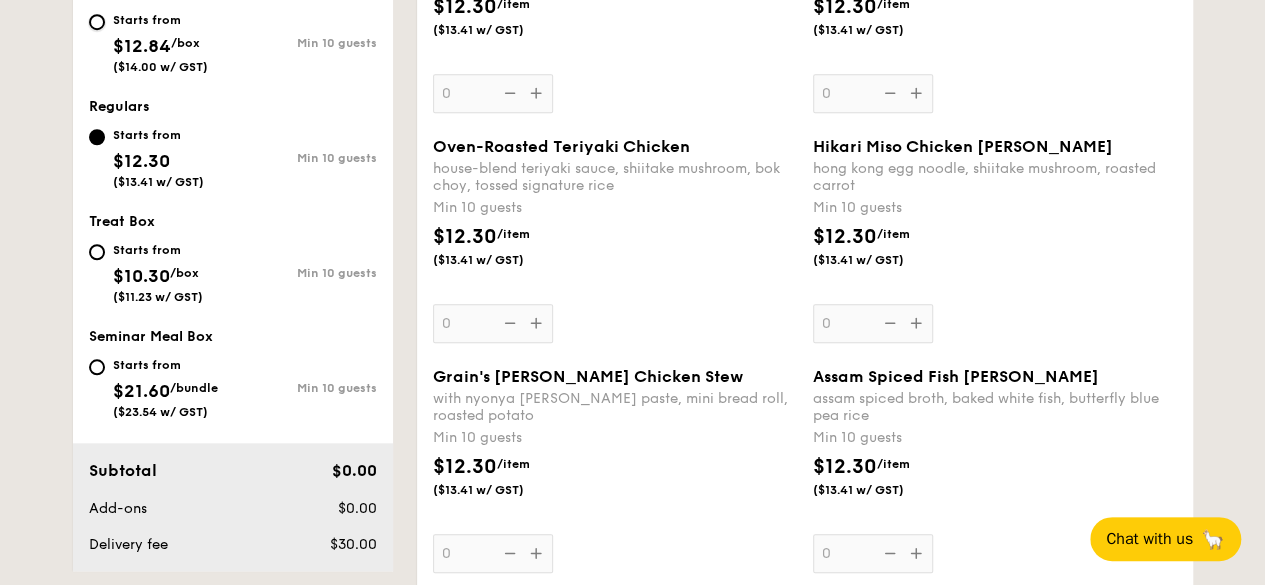 click on "Starts from
$12.84
/box
($14.00 w/ GST)
Min 10 guests" at bounding box center (97, 22) 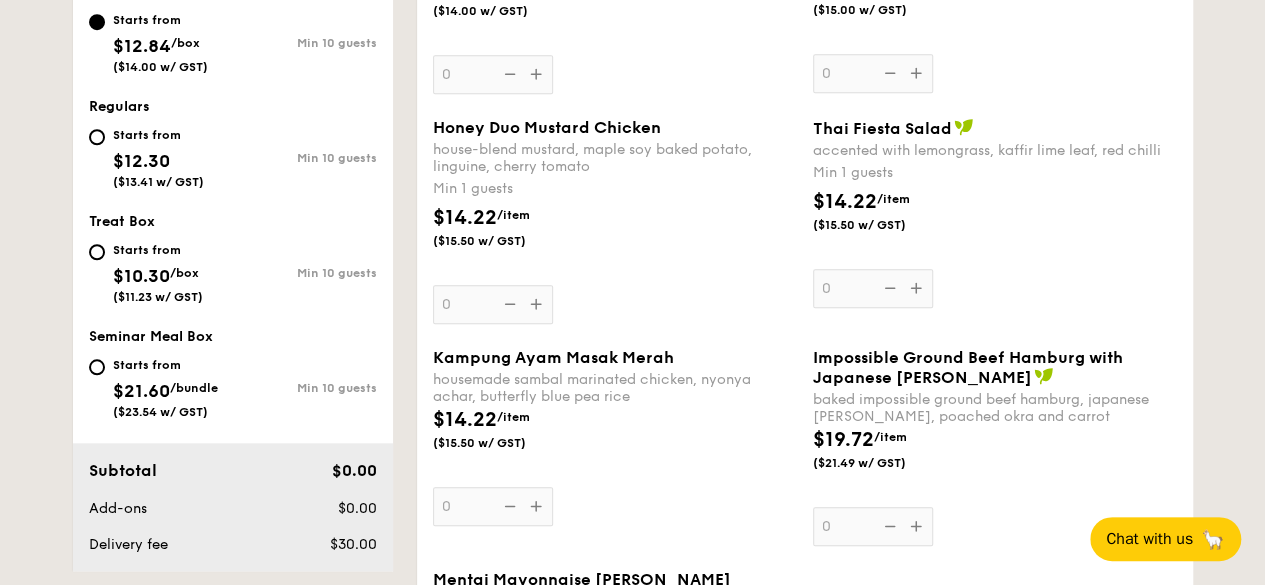 click on "Starts from
$10.30
/box
($11.23 w/ GST)" at bounding box center (158, 271) 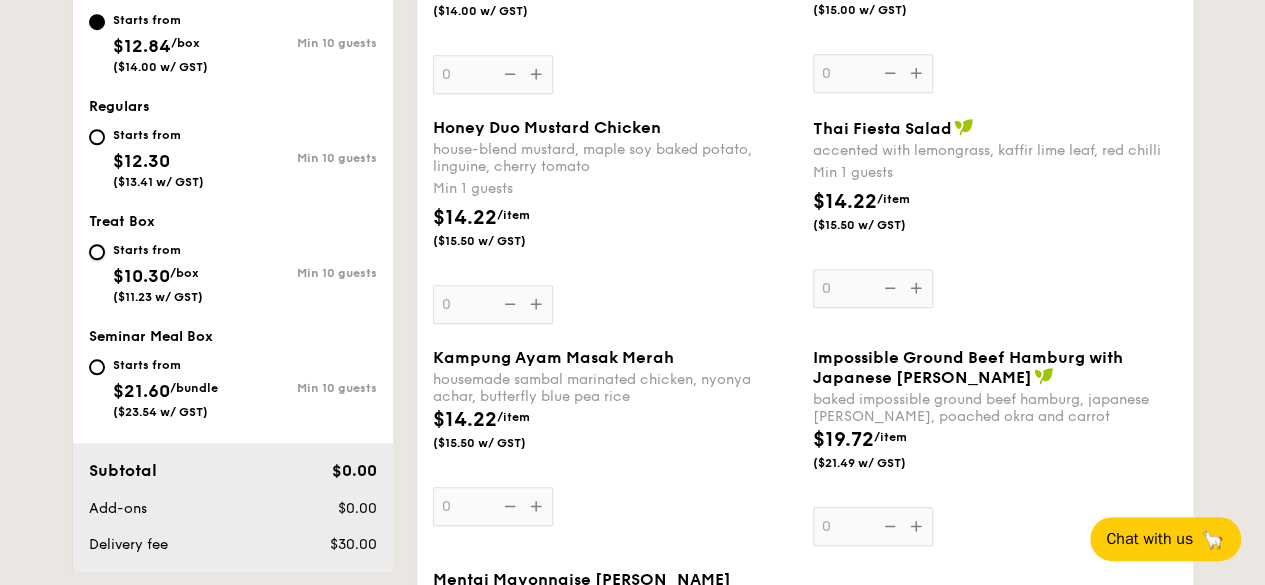click on "Starts from
$10.30
/box
($11.23 w/ GST)
Min 10 guests" at bounding box center [97, 252] 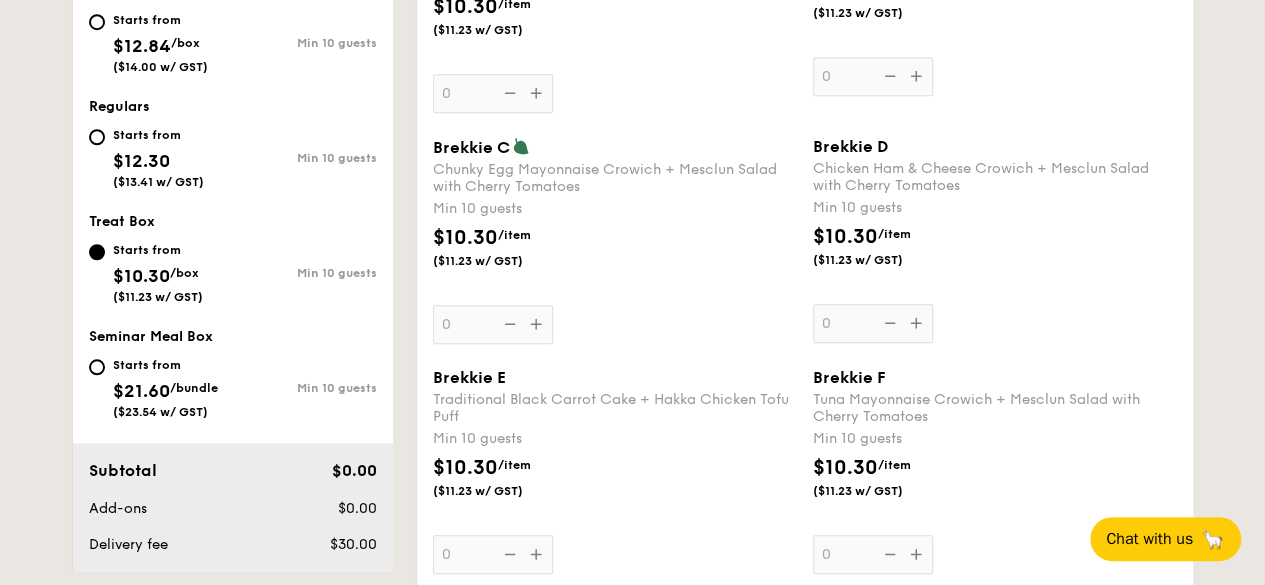 click on "/box" at bounding box center [185, 43] 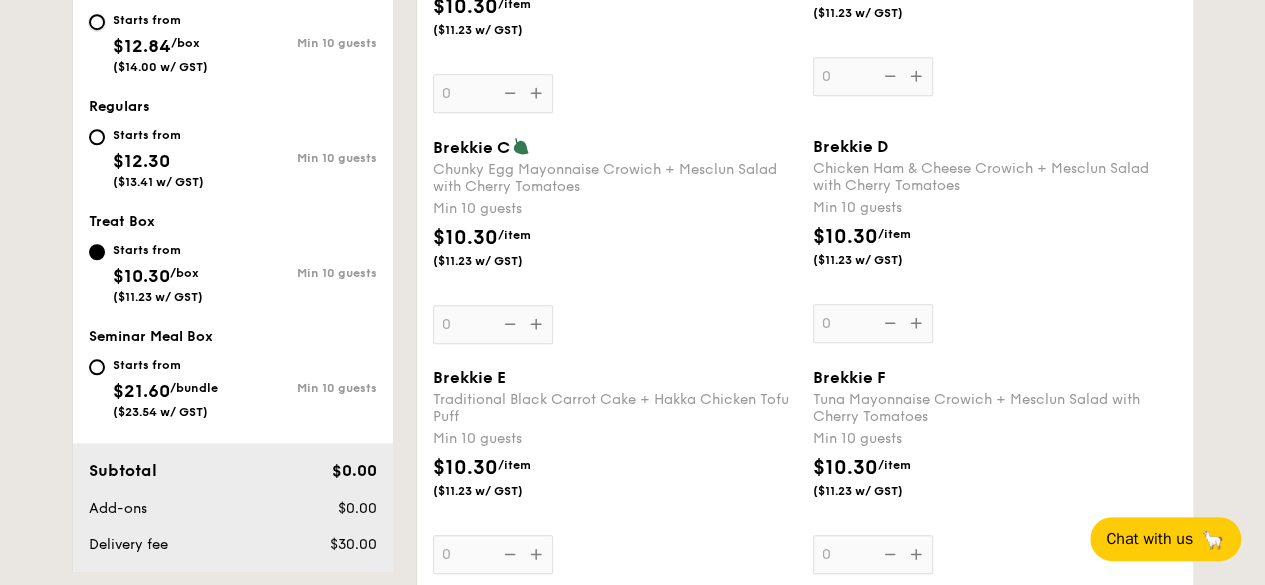 click on "Starts from
$12.84
/box
($14.00 w/ GST)
Min 10 guests" at bounding box center (97, 22) 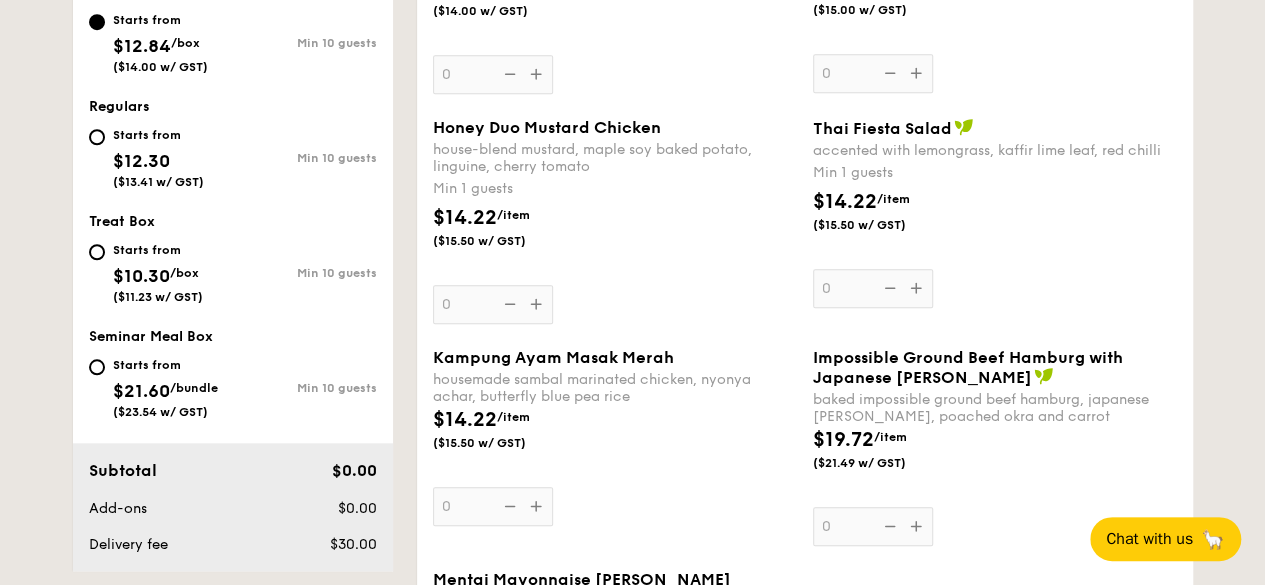 click on "Honey Duo Mustard Chicken house-blend mustard, maple soy baked potato, linguine, cherry tomato
Min 1 guests
$14.22
/item
($15.50 w/ GST)
0" at bounding box center [615, 221] 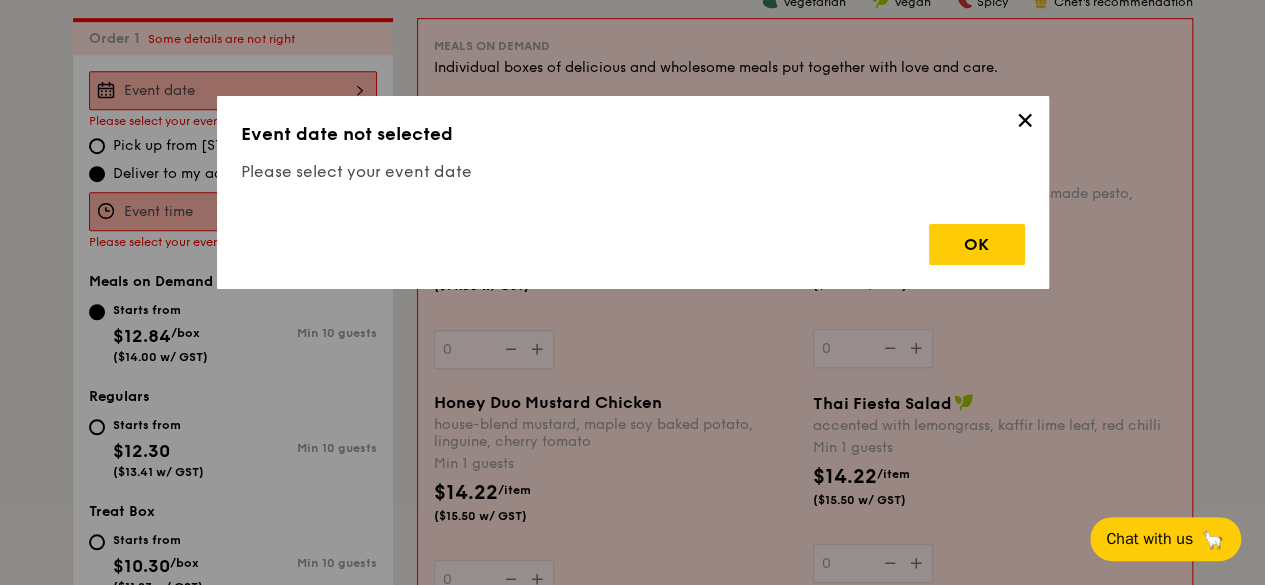 scroll, scrollTop: 534, scrollLeft: 0, axis: vertical 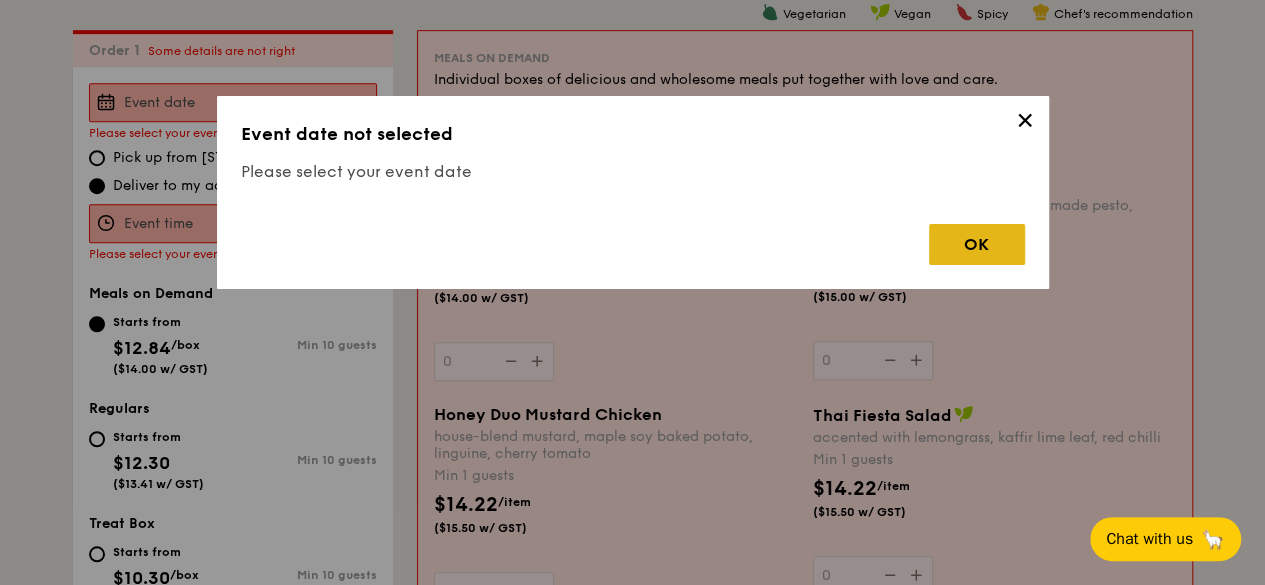 click on "OK" at bounding box center (977, 244) 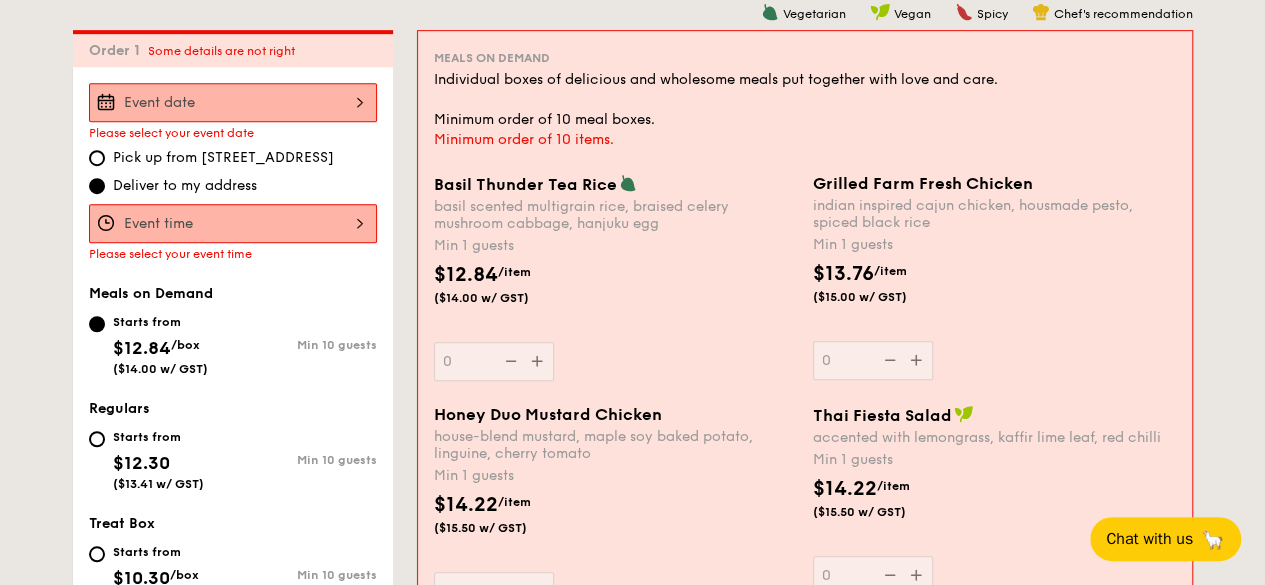 click at bounding box center (233, 102) 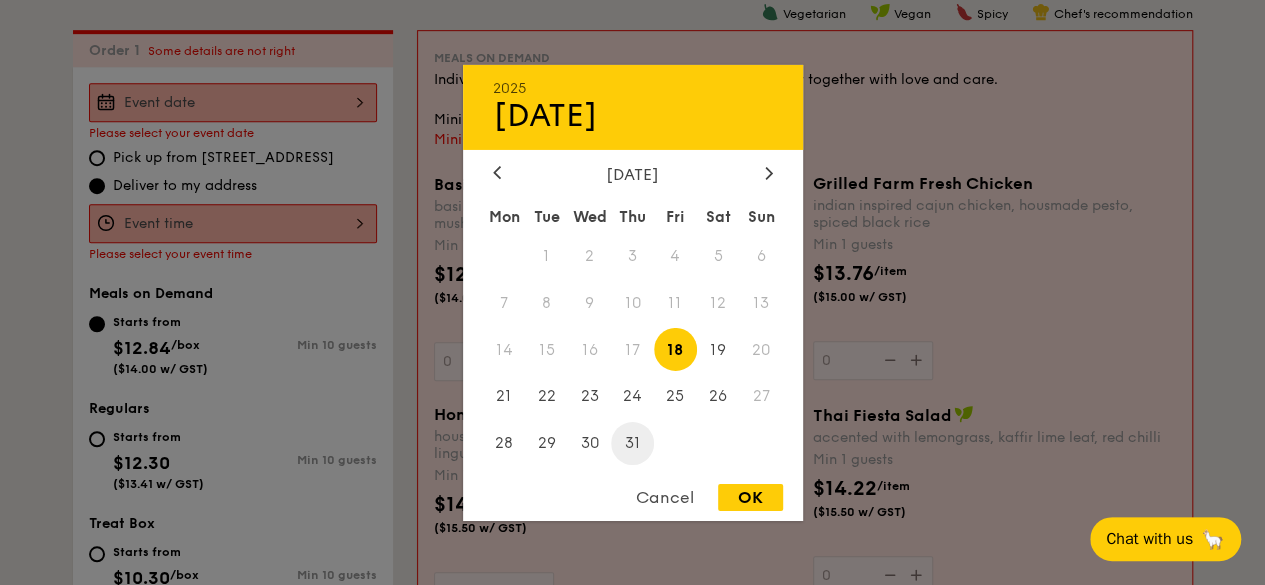 click on "31" at bounding box center (632, 443) 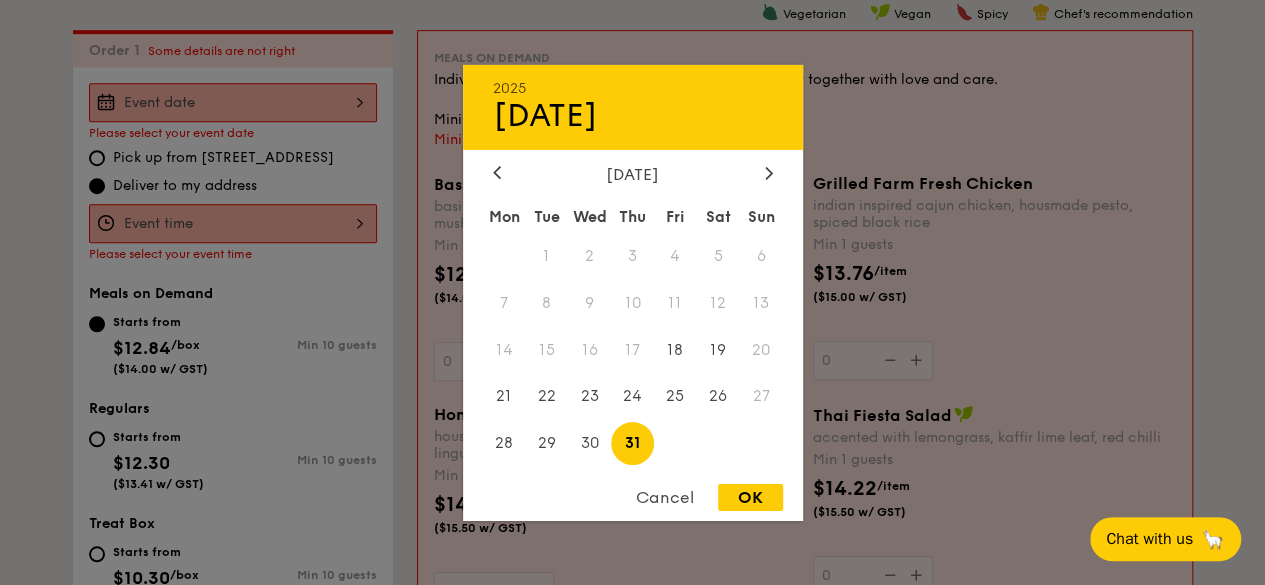 click on "OK" at bounding box center (750, 497) 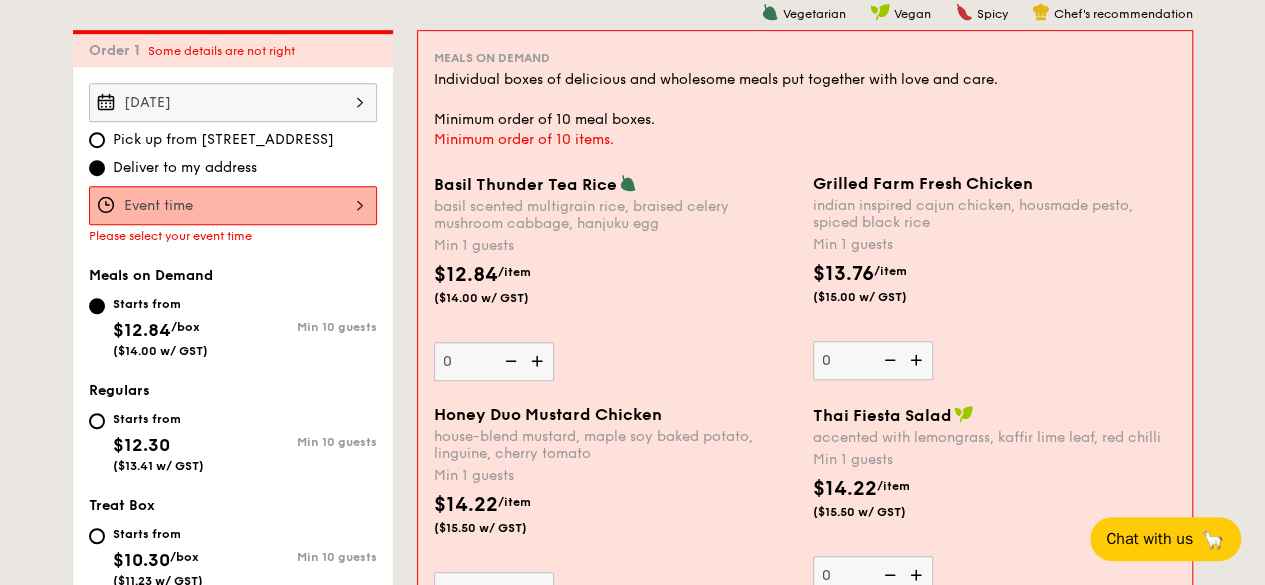 click at bounding box center (233, 205) 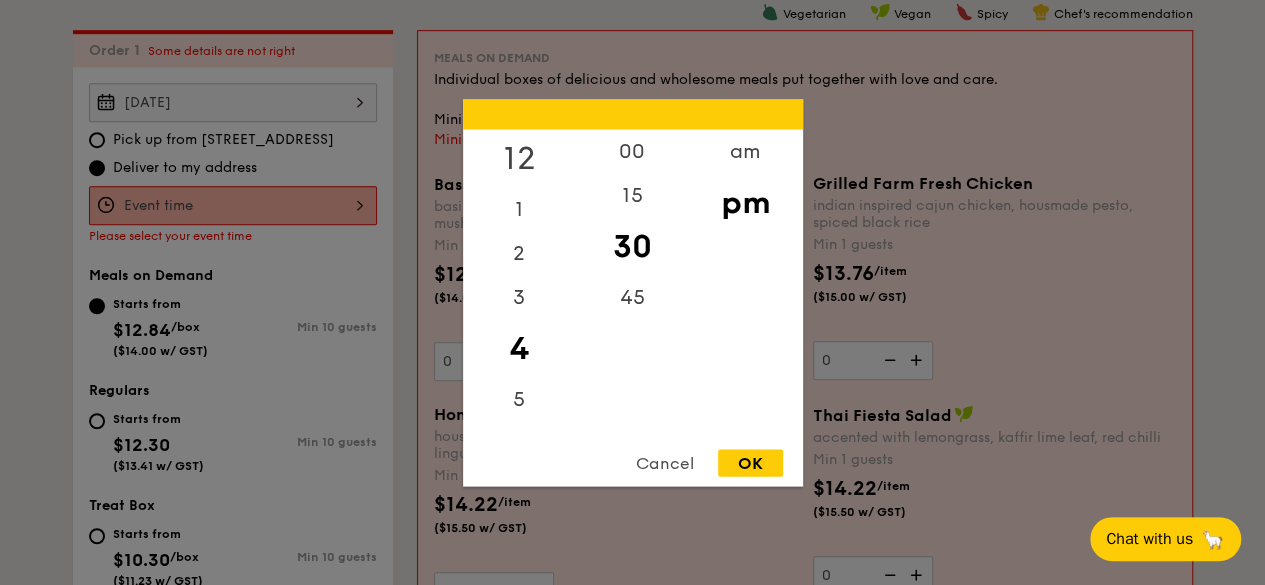 click on "12" at bounding box center [519, 158] 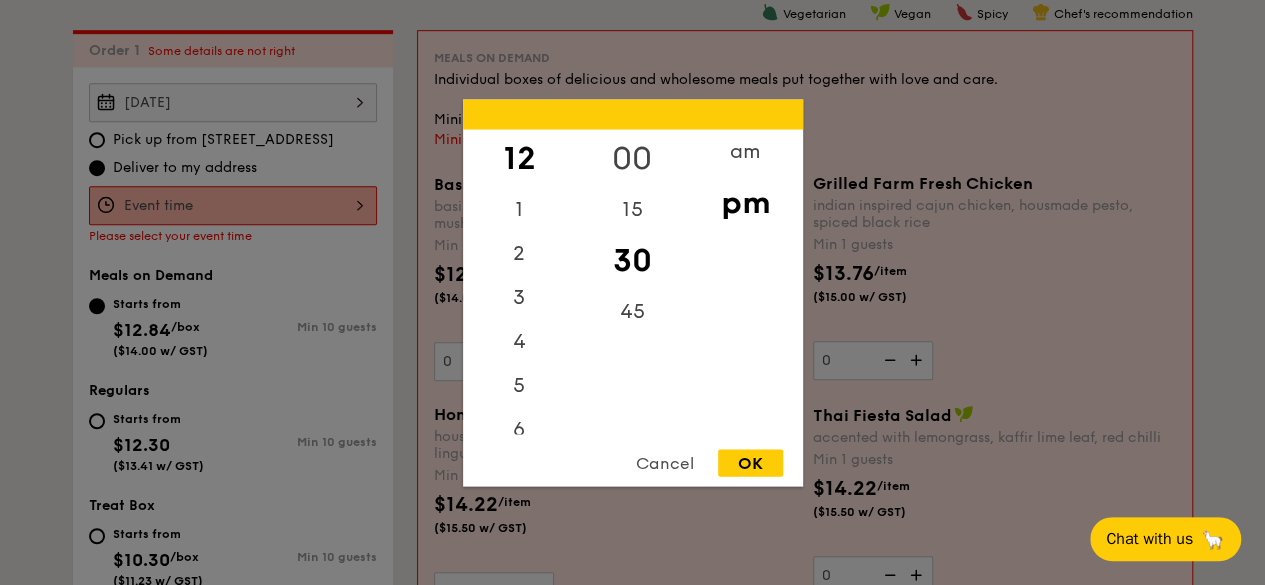 click on "00" at bounding box center (632, 158) 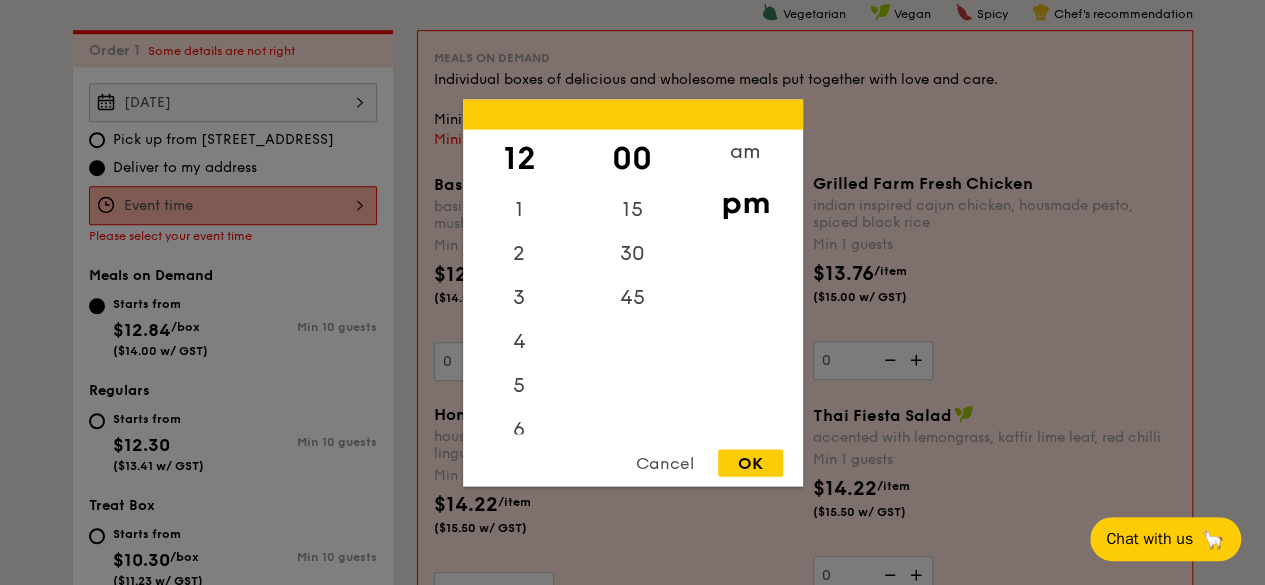 click on "OK" at bounding box center [750, 462] 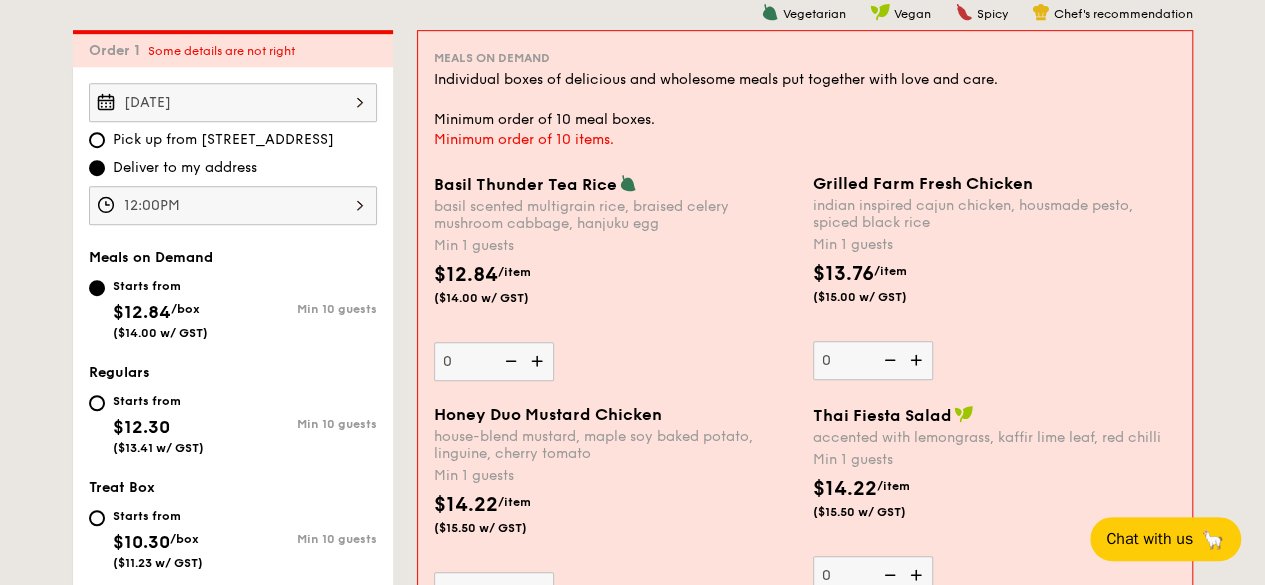 scroll, scrollTop: 634, scrollLeft: 0, axis: vertical 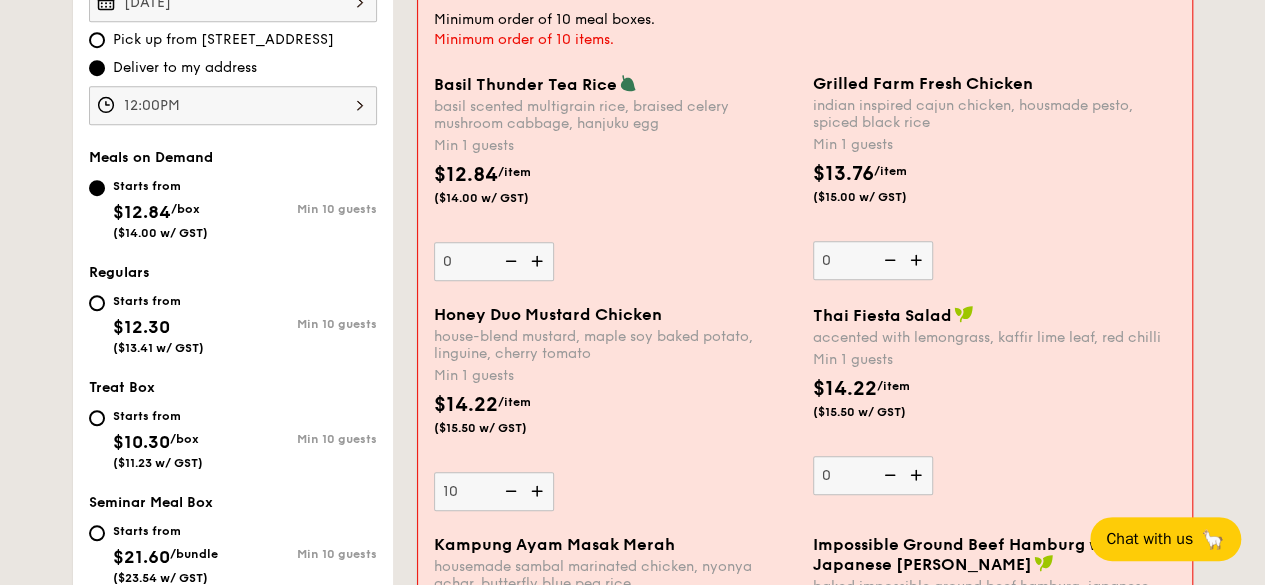 type on "10" 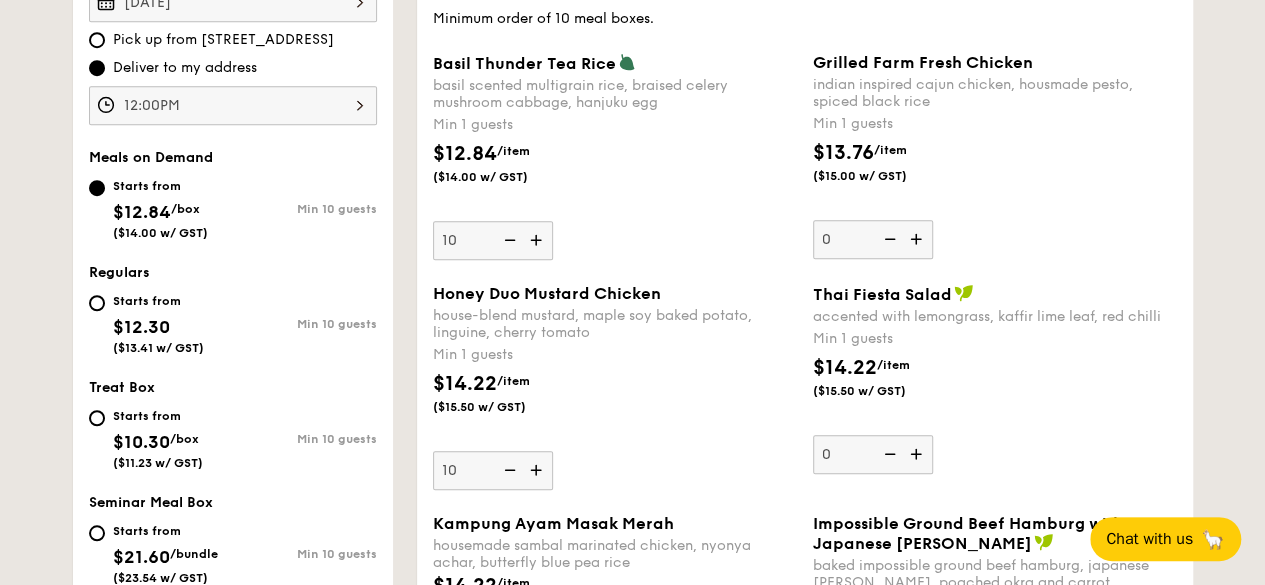 type on "10" 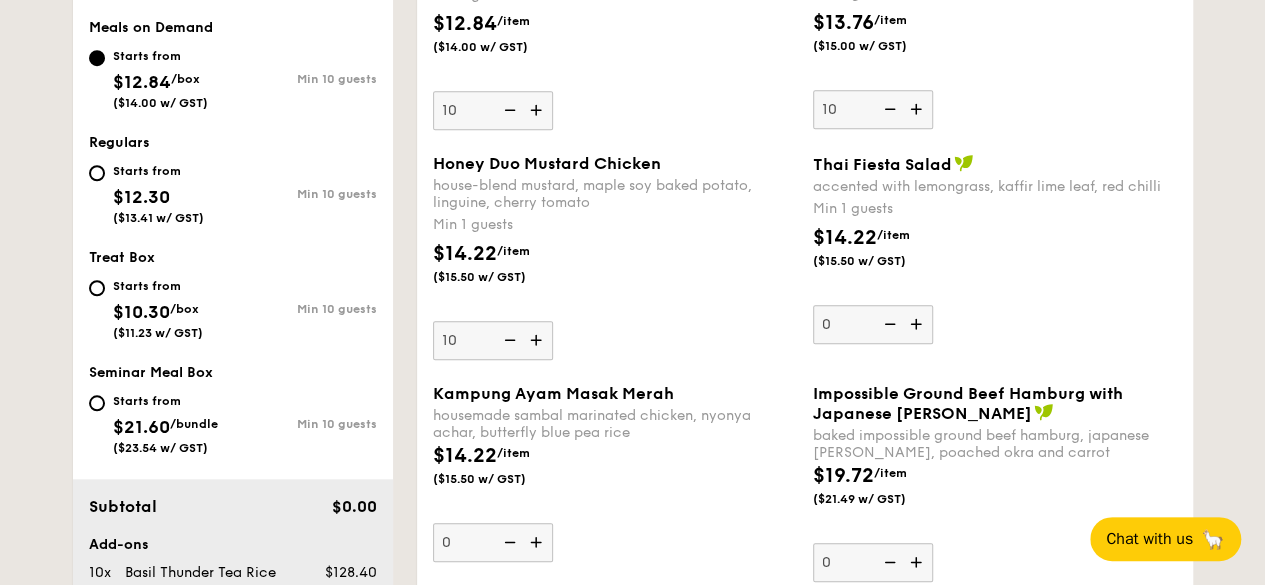 scroll, scrollTop: 834, scrollLeft: 0, axis: vertical 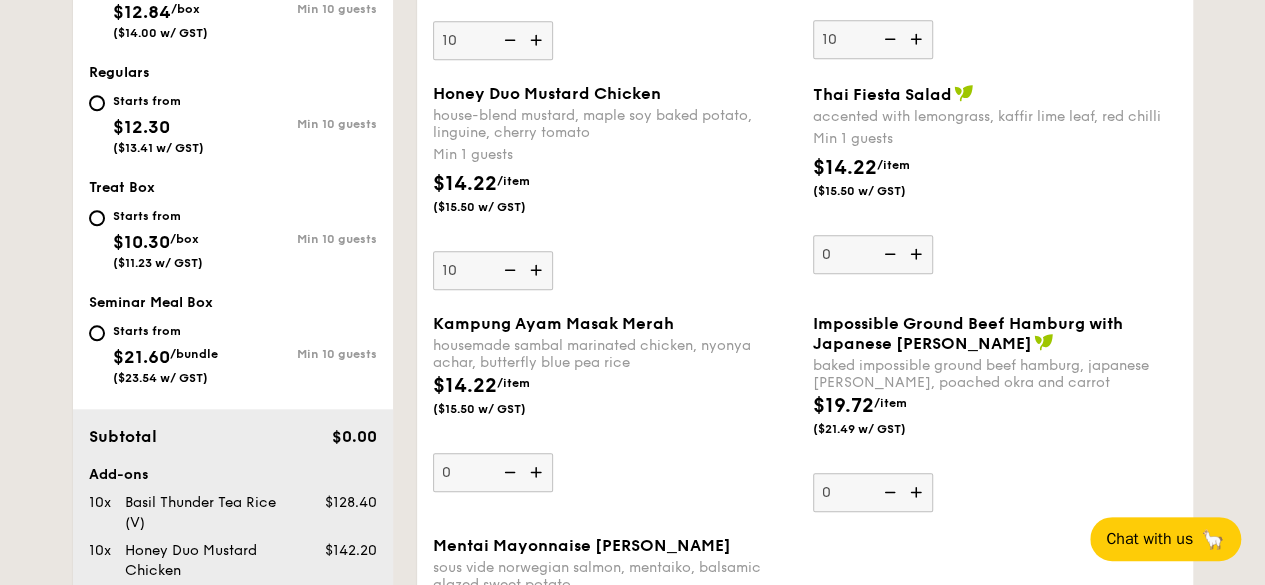 type on "10" 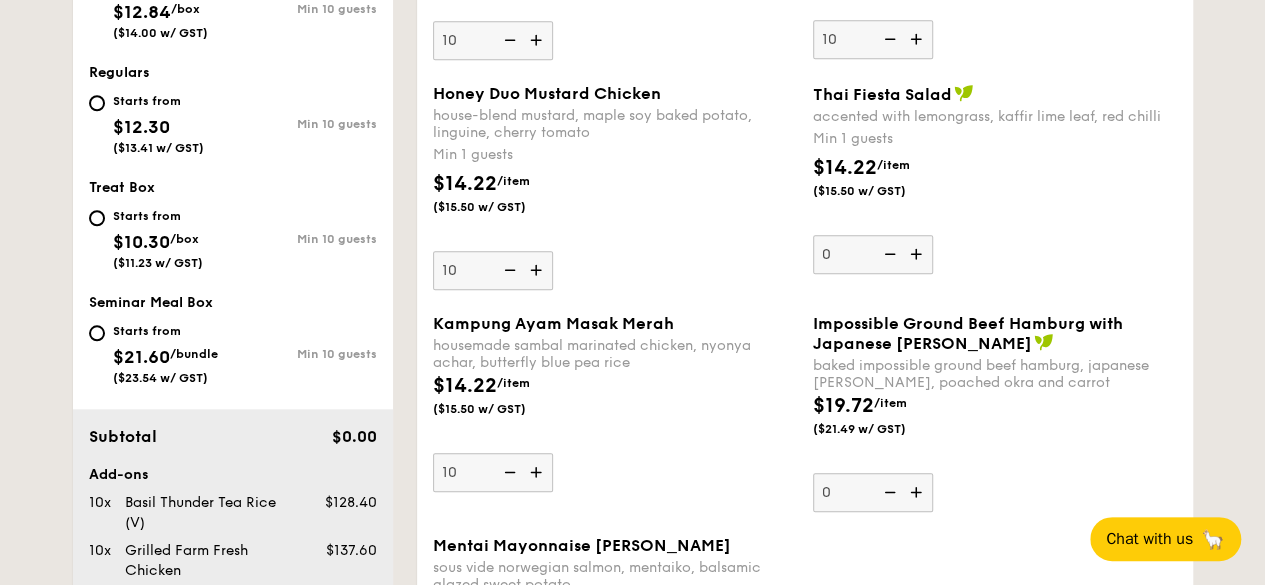 type on "10" 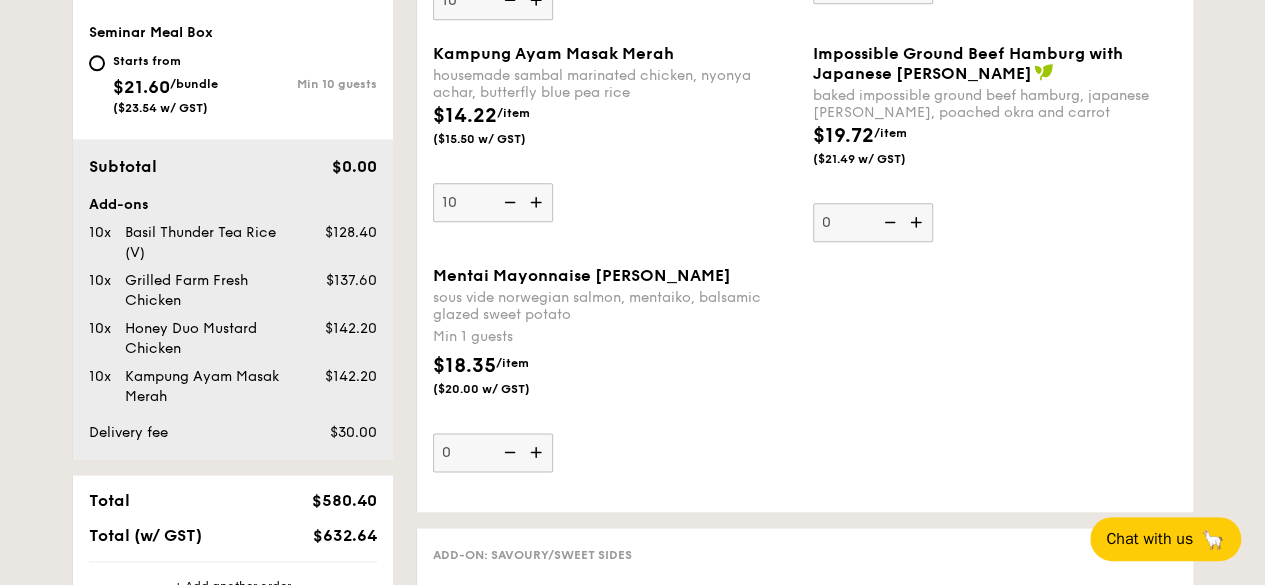 scroll, scrollTop: 1134, scrollLeft: 0, axis: vertical 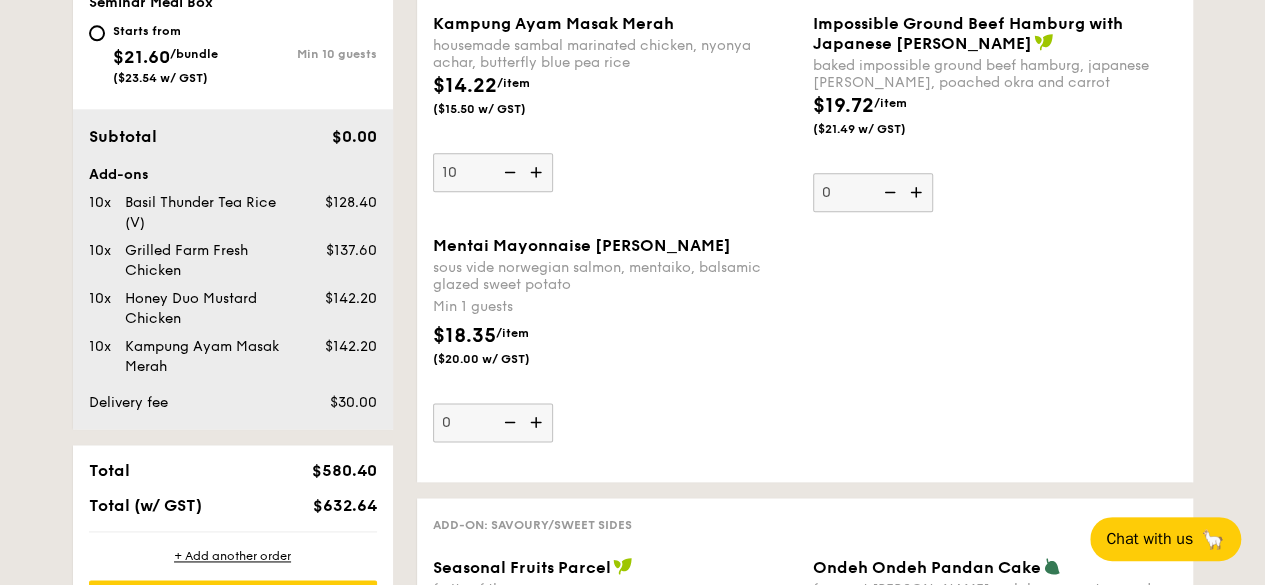 click on "Mentai Mayonnaise Aburi Salmon sous vide norwegian salmon, mentaiko, balsamic glazed sweet potato
Min 1 guests
$18.35
/item
($20.00 w/ GST)
0" at bounding box center [805, 351] 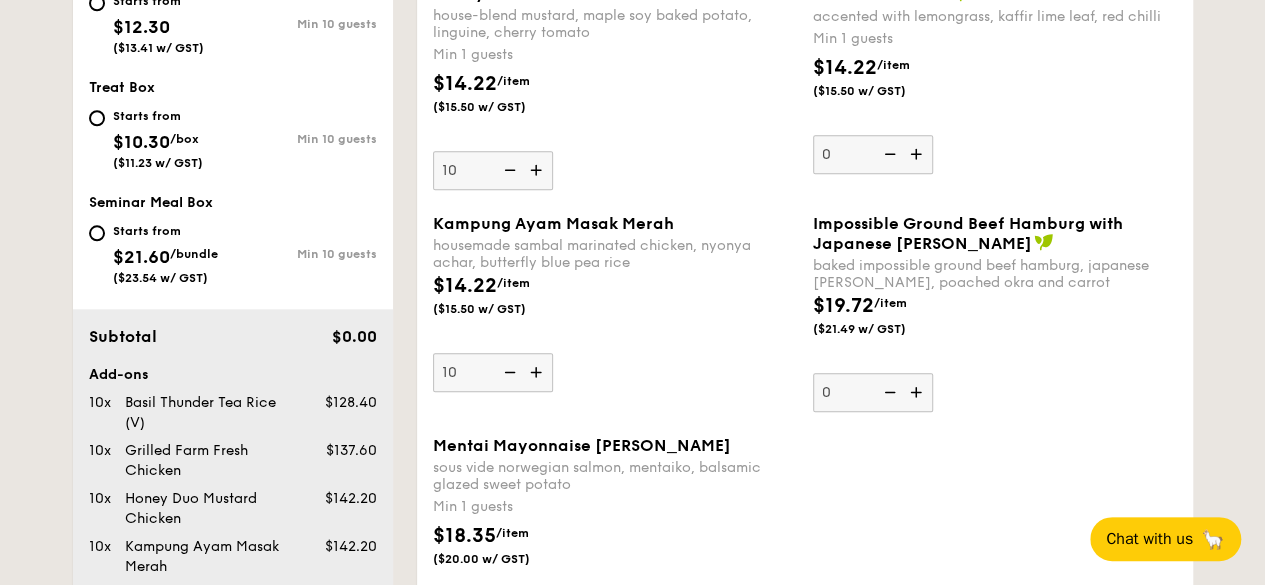 scroll, scrollTop: 734, scrollLeft: 0, axis: vertical 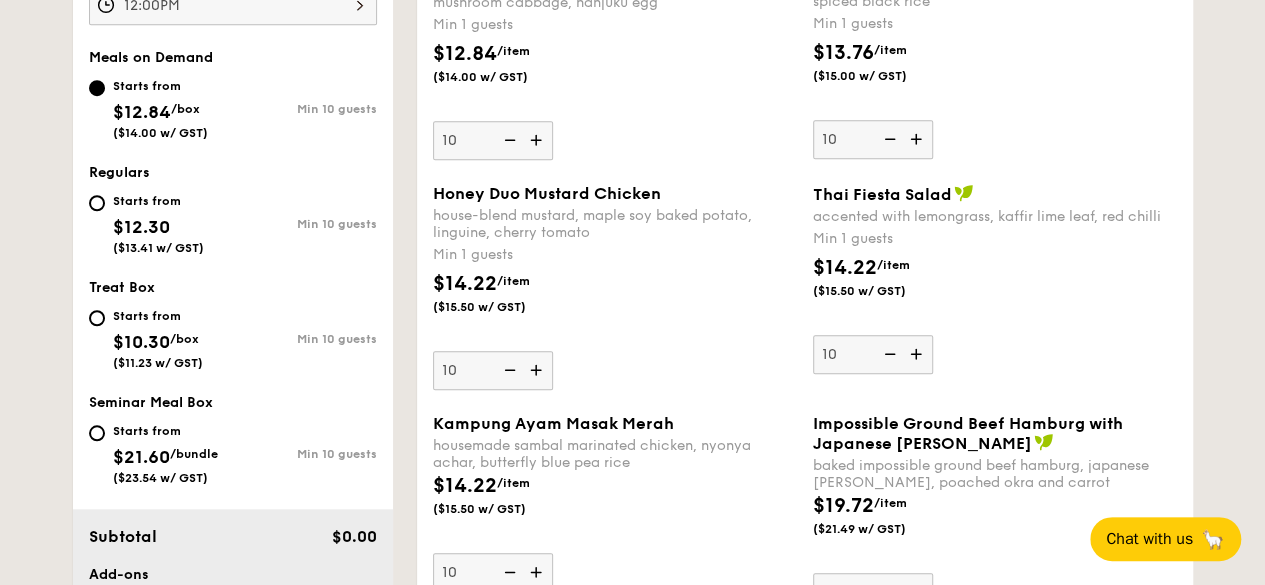 type on "10" 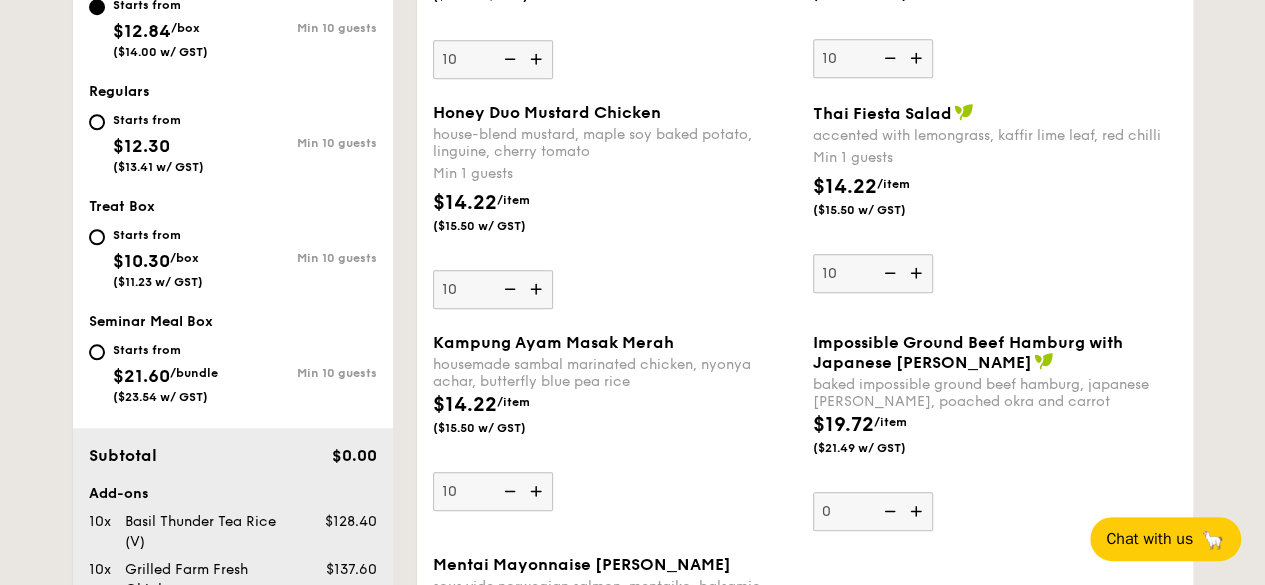 scroll, scrollTop: 734, scrollLeft: 0, axis: vertical 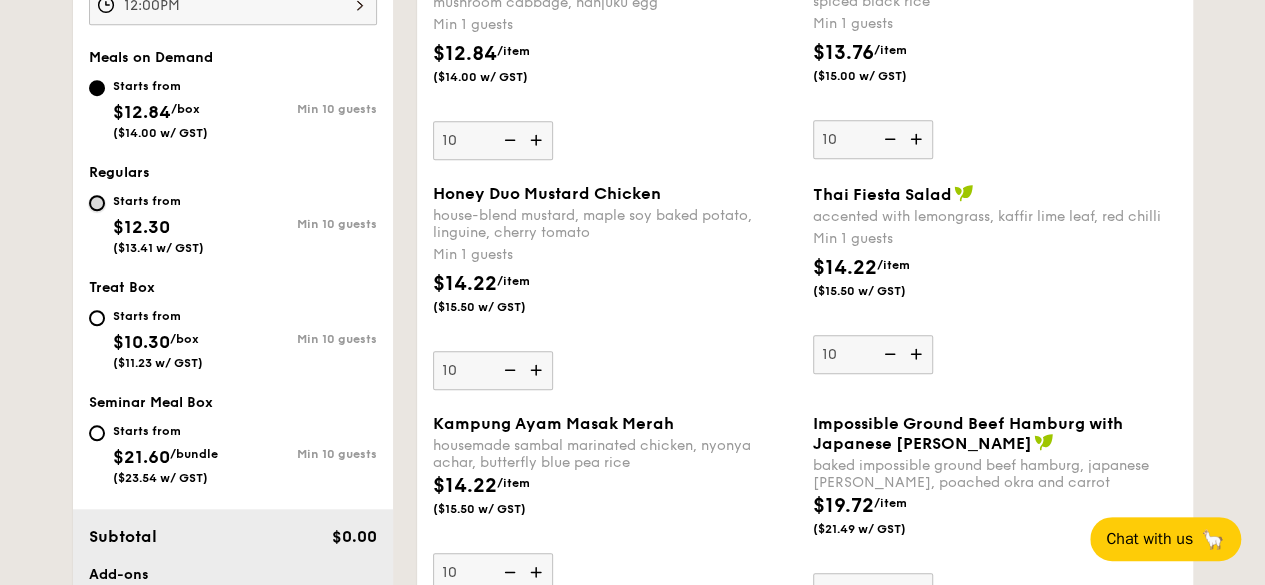 click on "Starts from
$12.30
($13.41 w/ GST)
Min 10 guests" at bounding box center (97, 203) 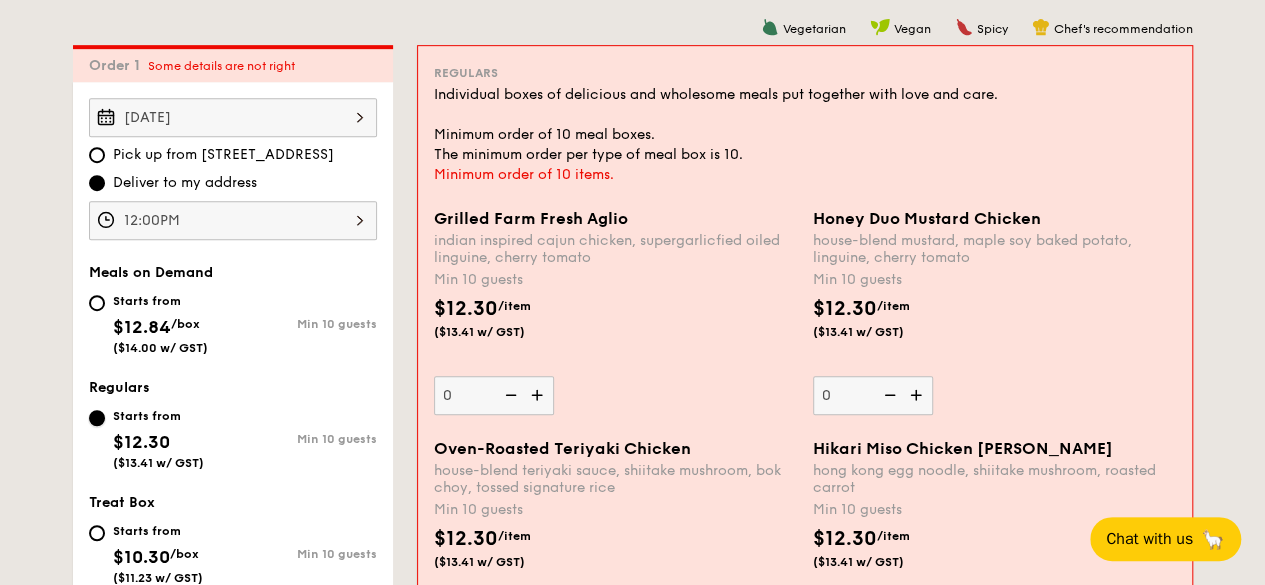 scroll, scrollTop: 634, scrollLeft: 0, axis: vertical 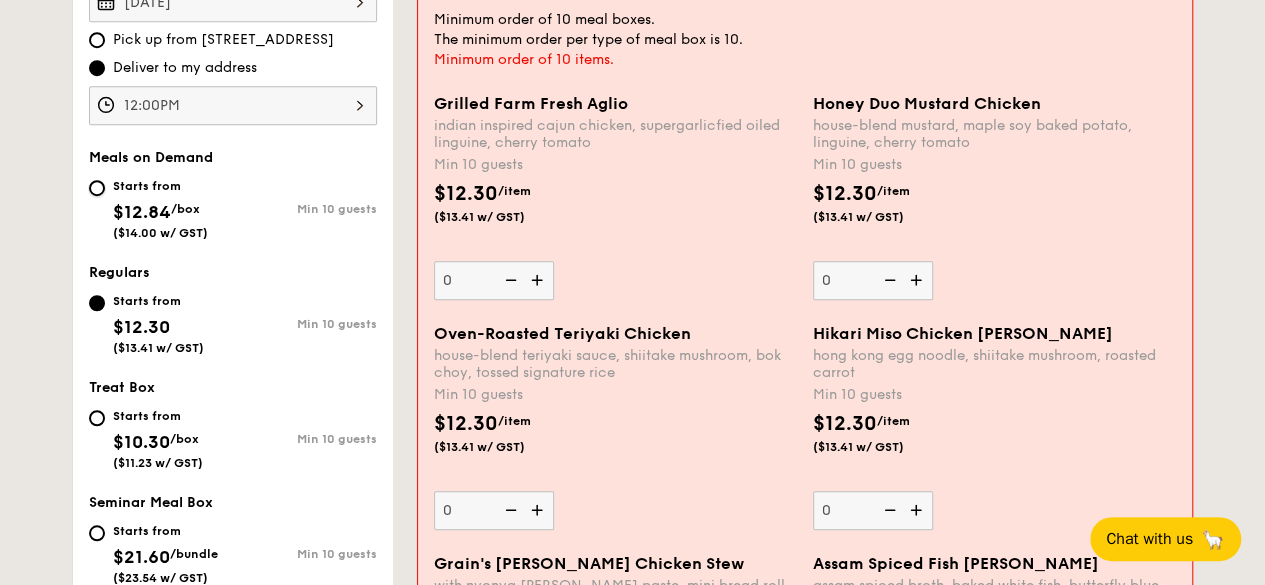 click on "Starts from
$12.84
/box
($14.00 w/ GST)
Min 10 guests" at bounding box center (97, 188) 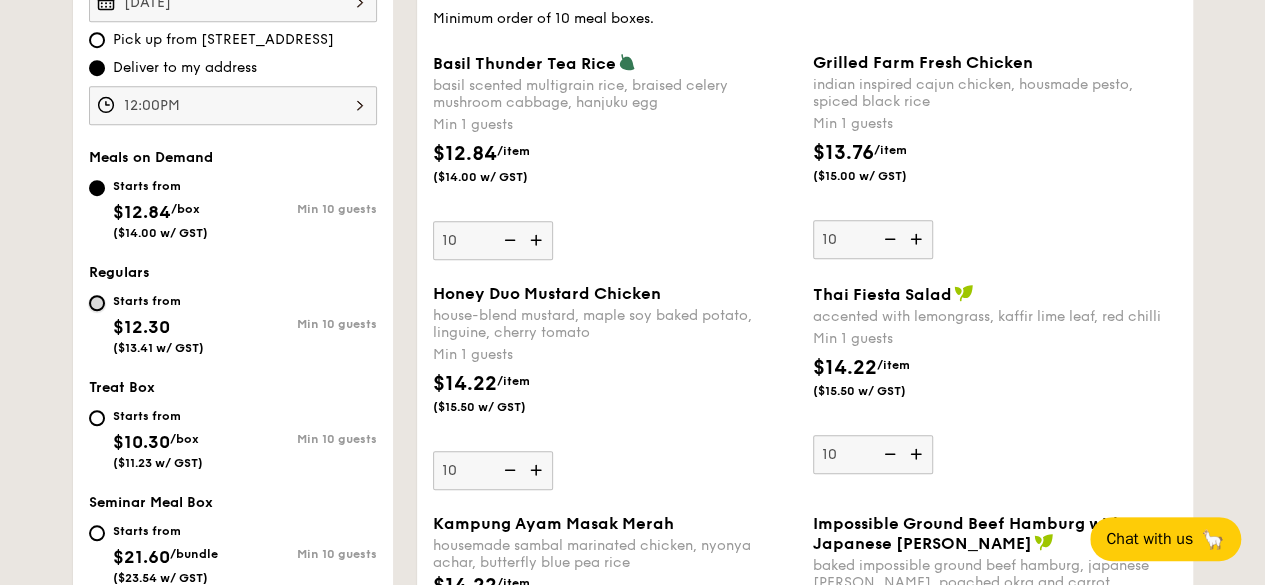 click on "Starts from
$12.30
($13.41 w/ GST)
Min 10 guests" at bounding box center [97, 303] 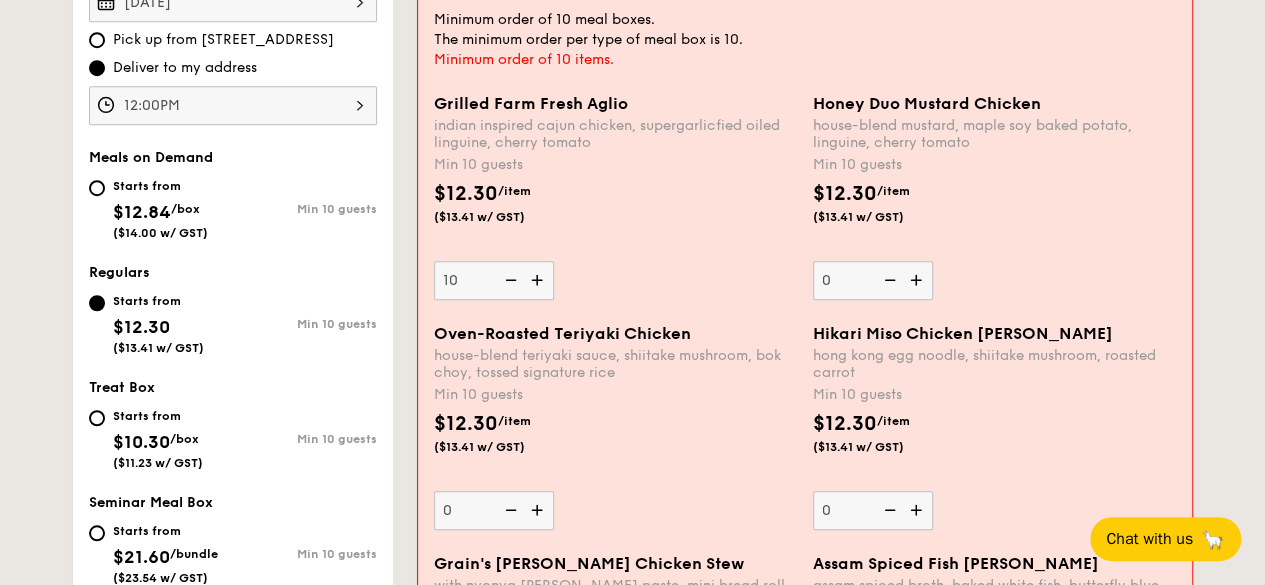 type on "10" 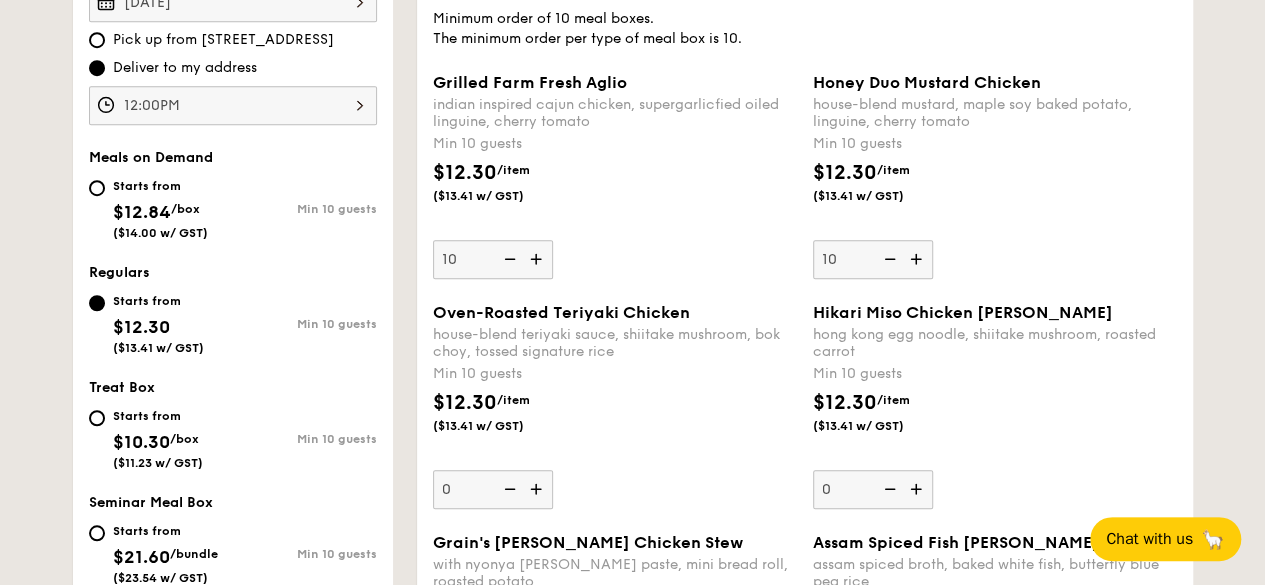 type on "10" 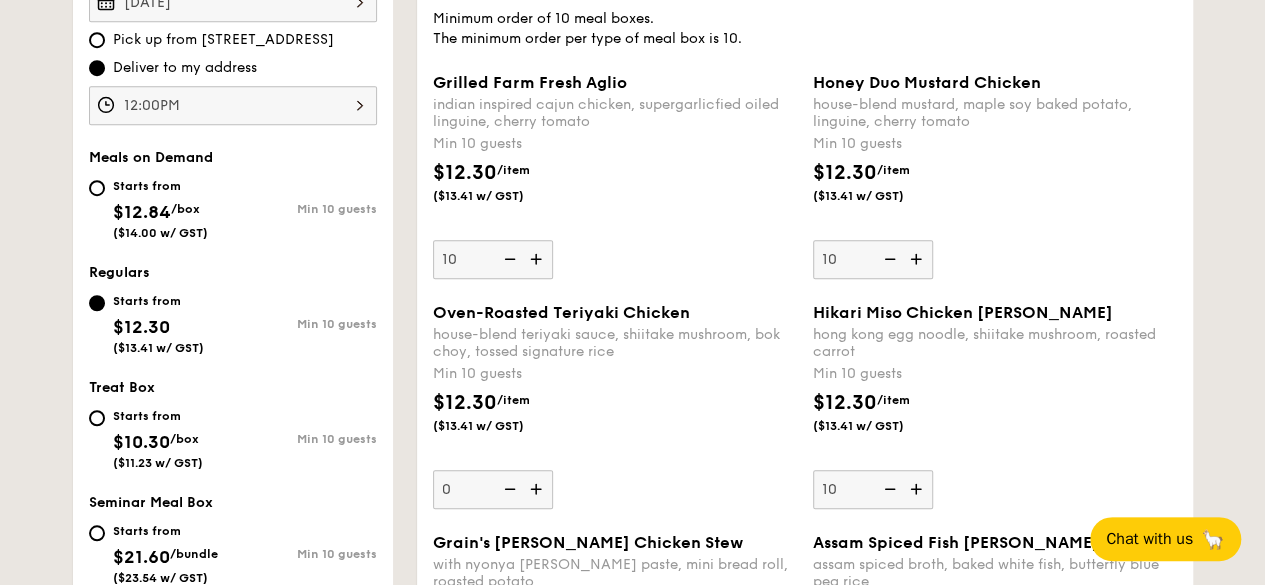 type on "10" 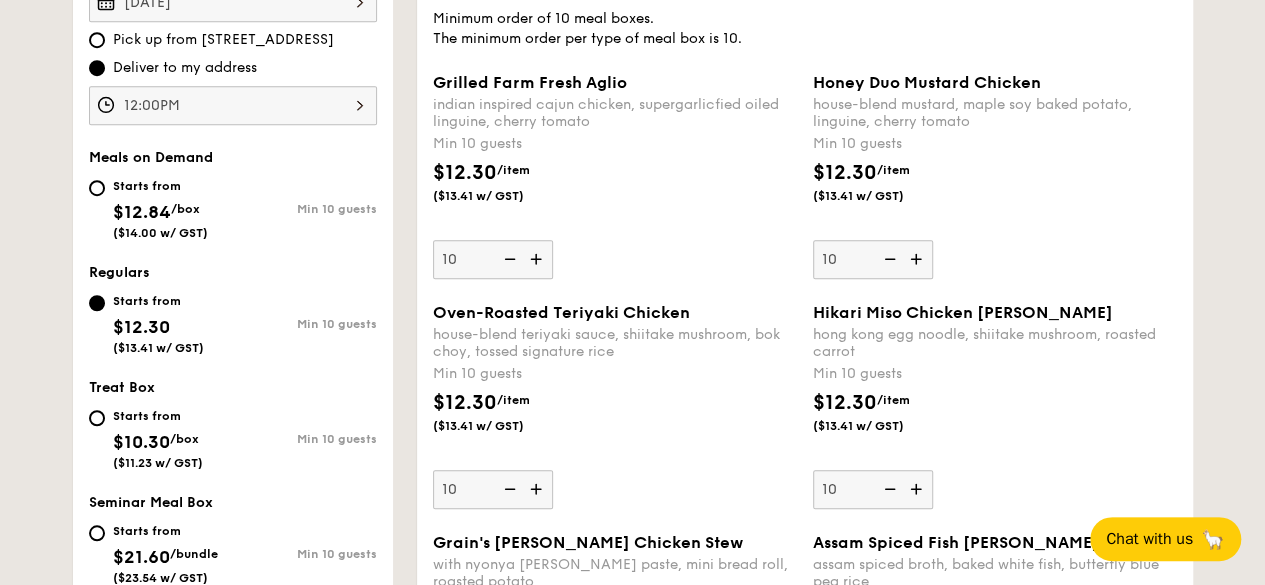 type on "10" 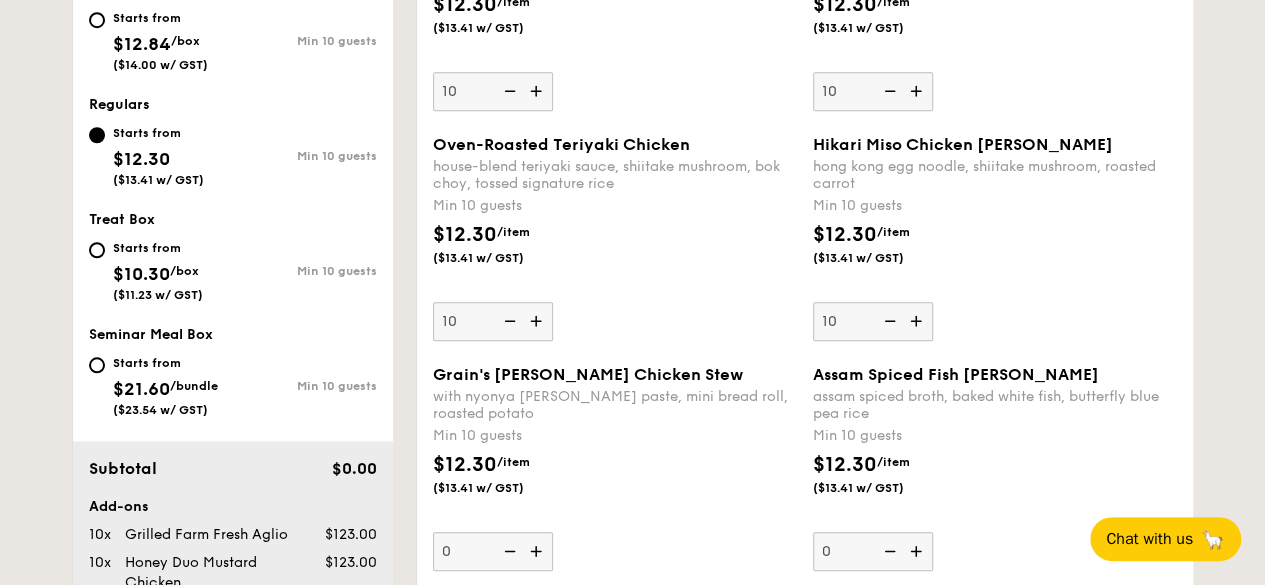 scroll, scrollTop: 834, scrollLeft: 0, axis: vertical 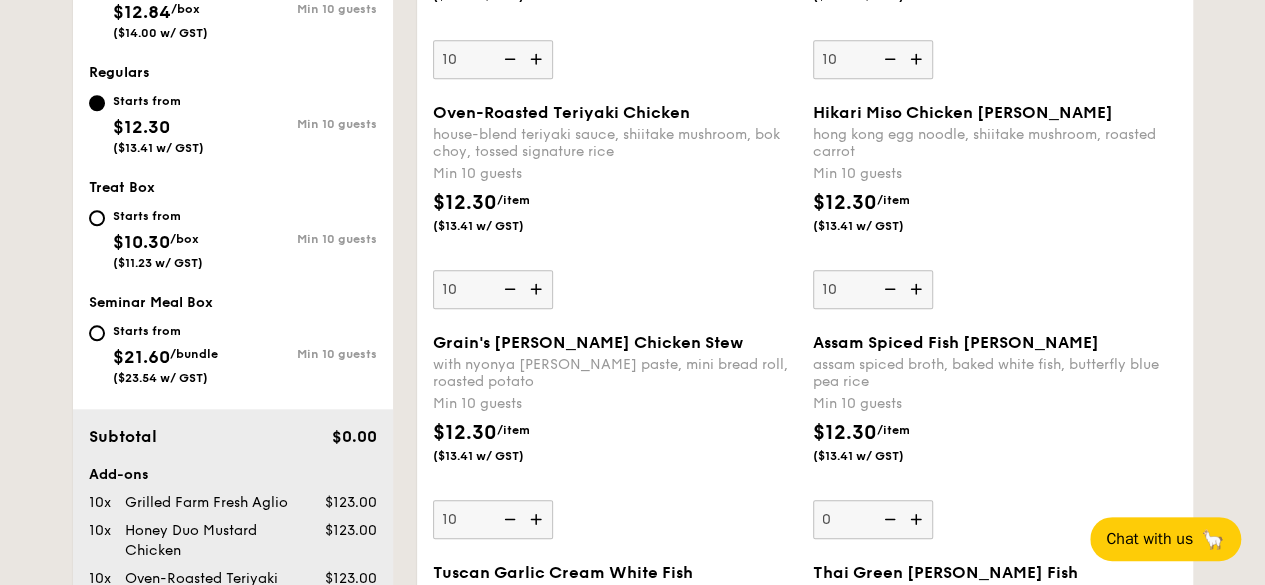 type on "10" 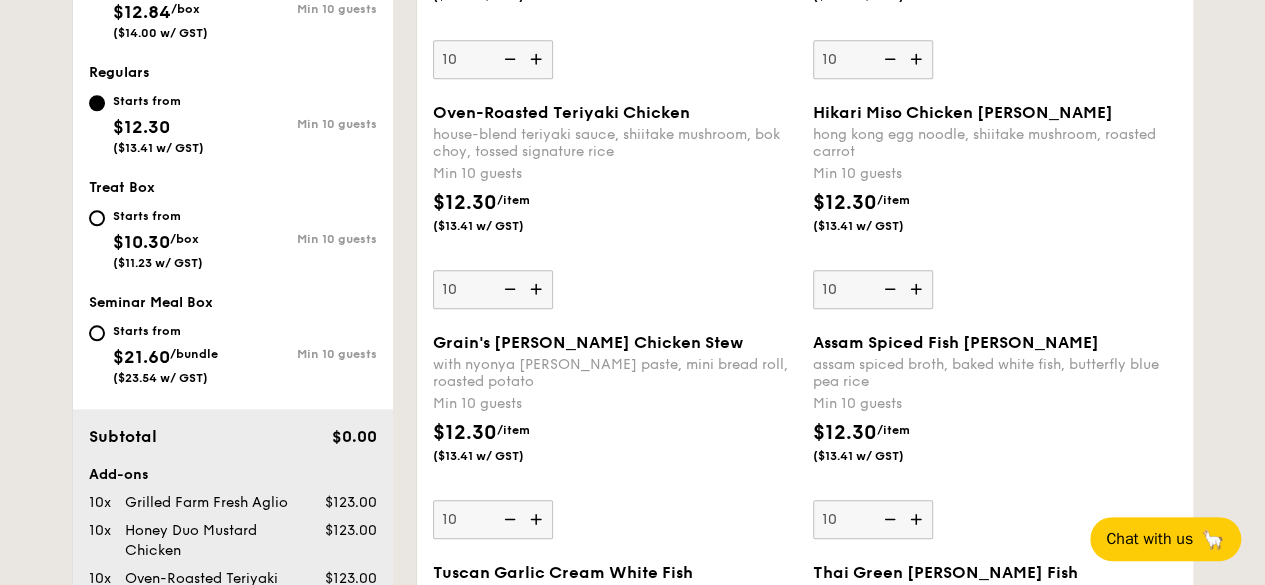 type on "10" 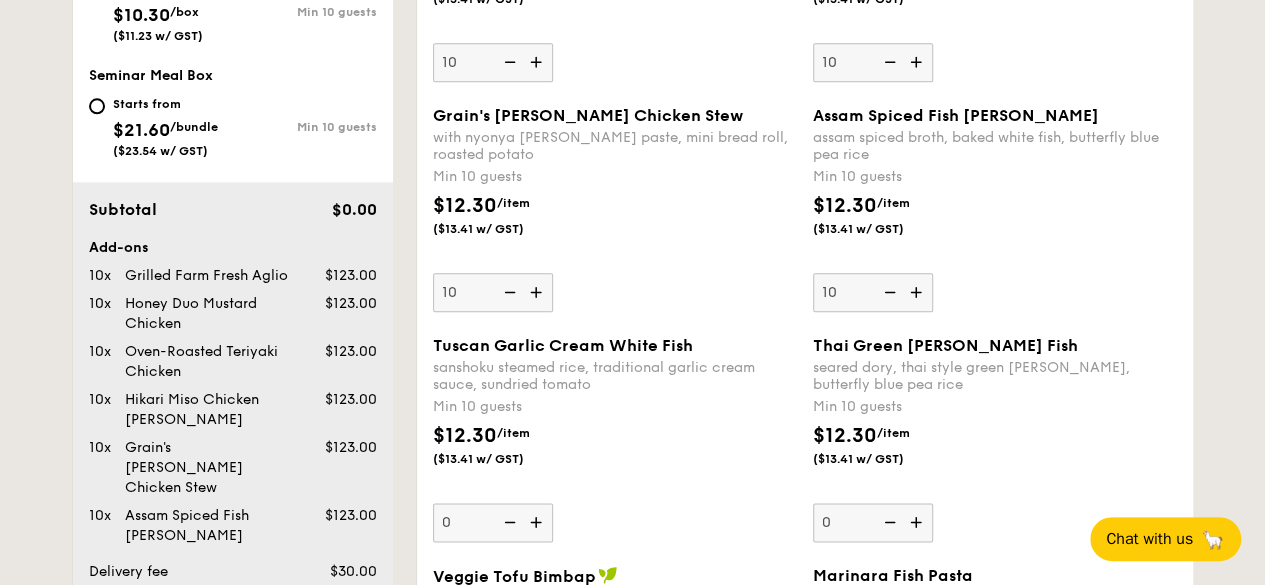 scroll, scrollTop: 1134, scrollLeft: 0, axis: vertical 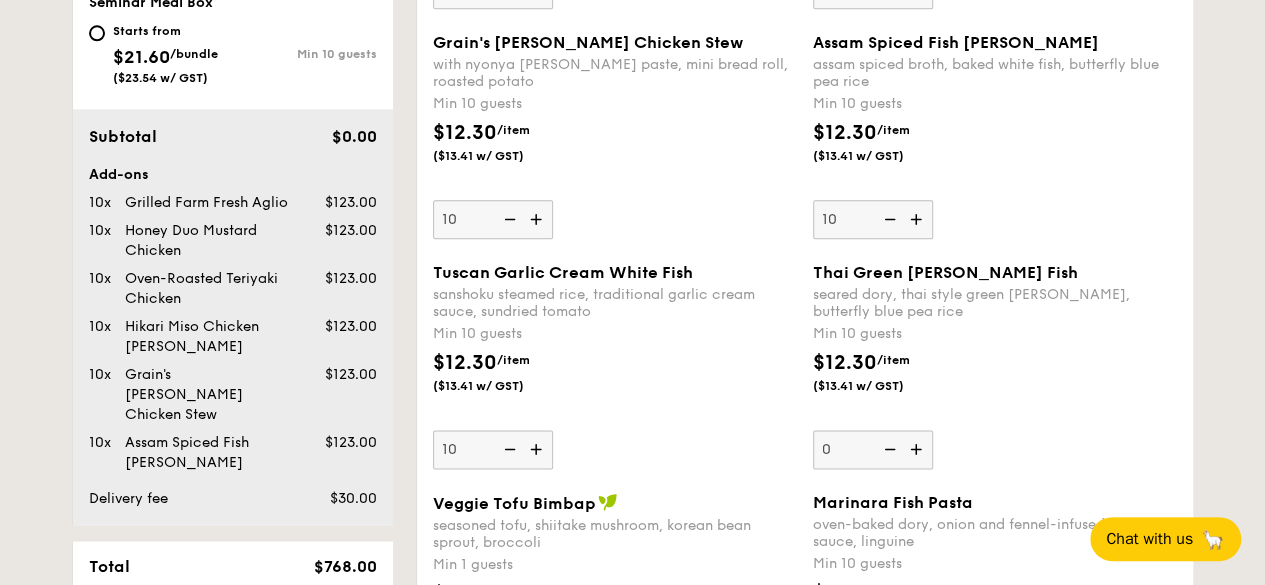 type on "10" 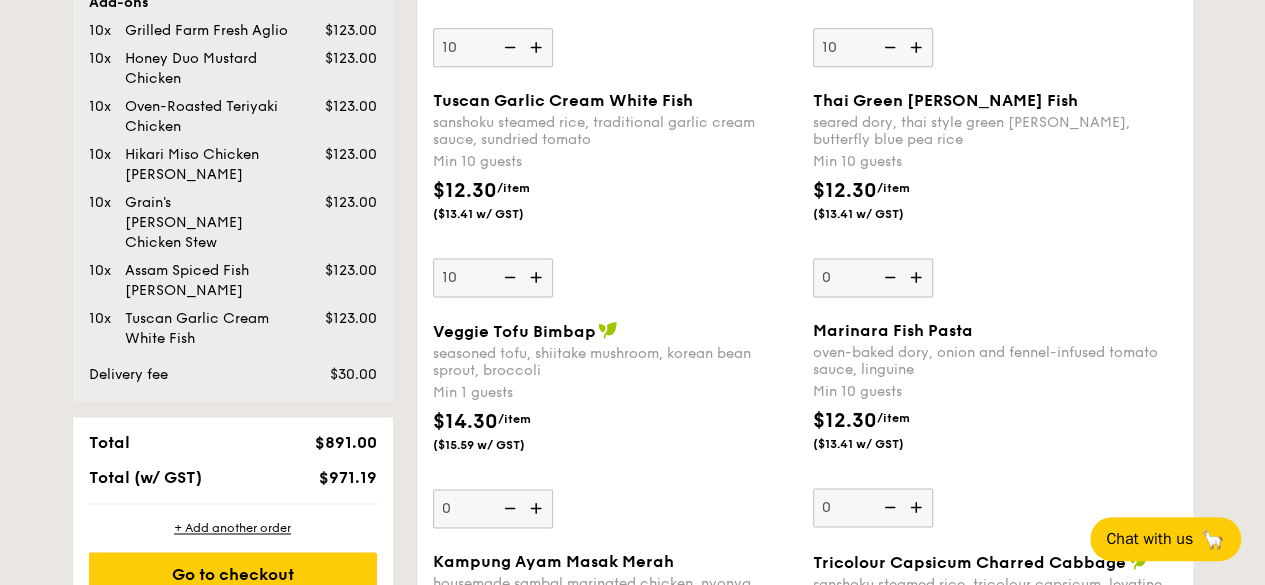 scroll, scrollTop: 1334, scrollLeft: 0, axis: vertical 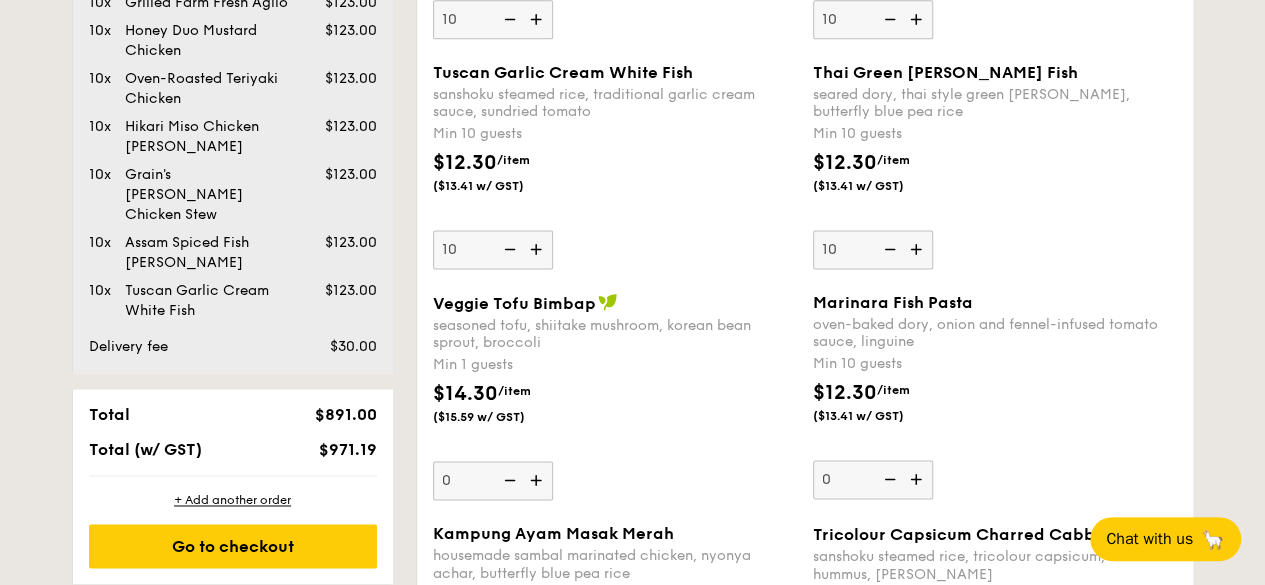 type on "10" 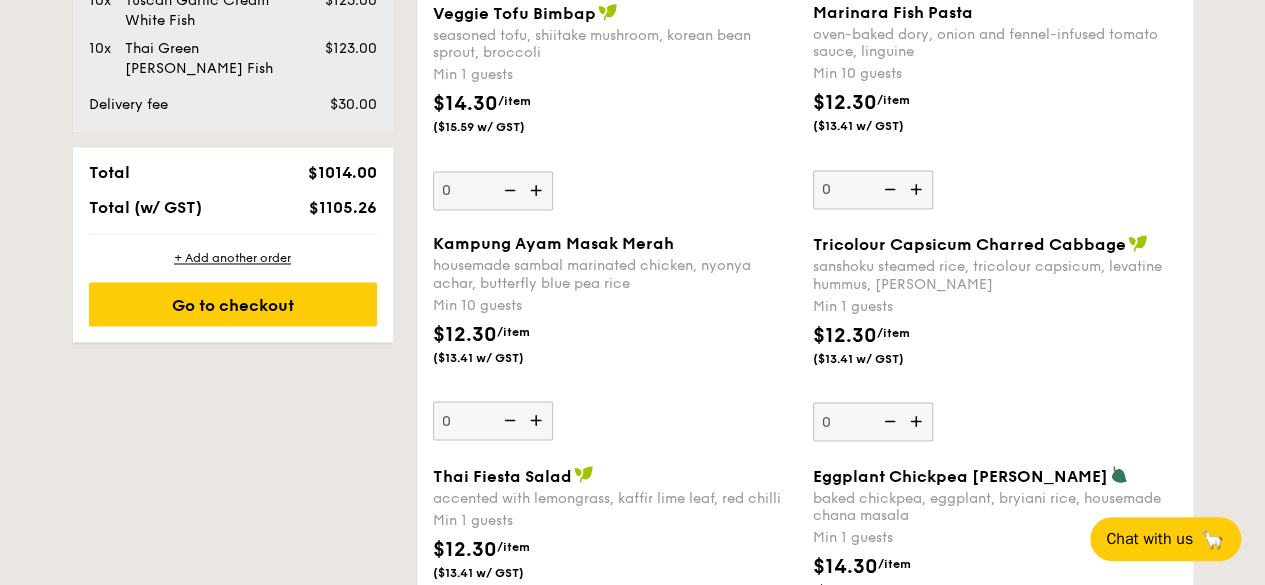 scroll, scrollTop: 1634, scrollLeft: 0, axis: vertical 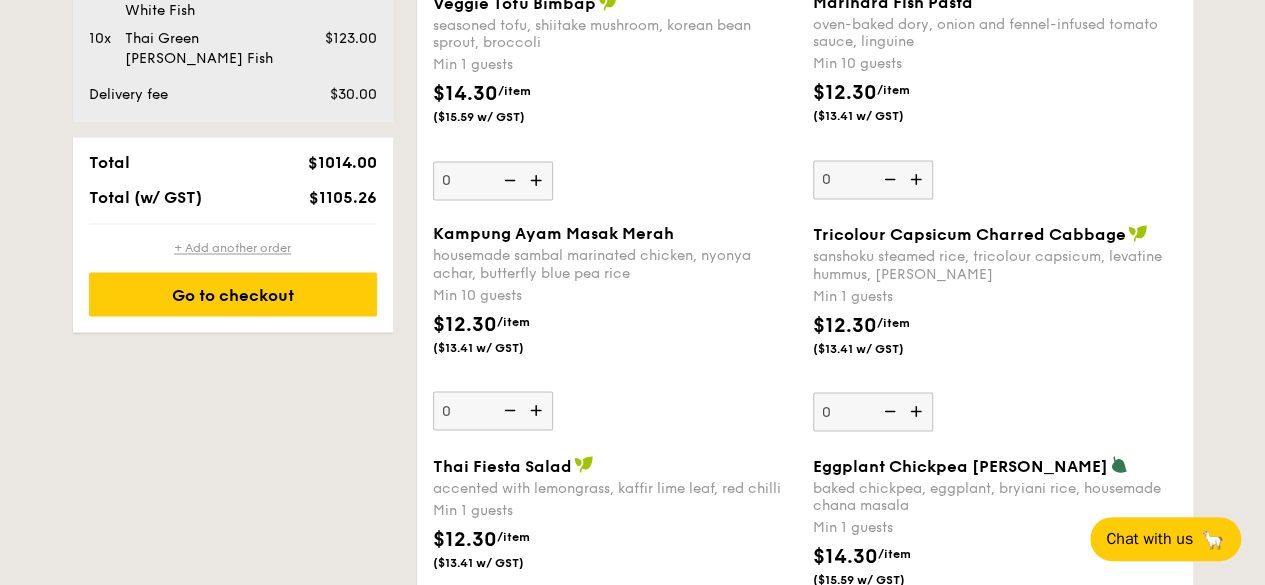 click on "+ Add another order" at bounding box center [233, 248] 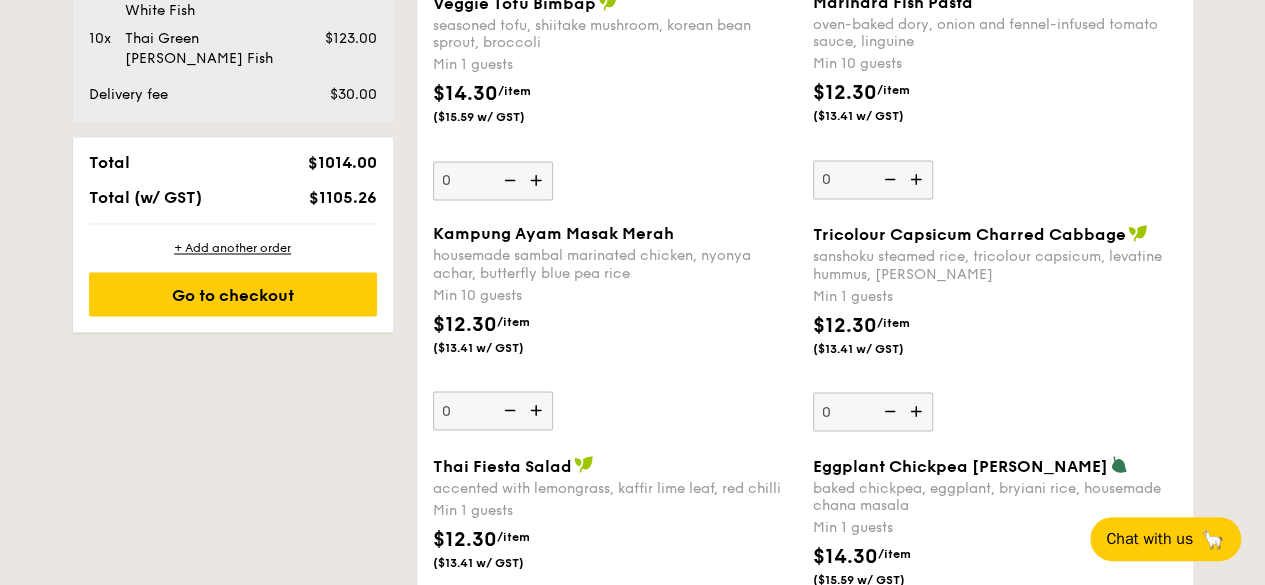 type on "0" 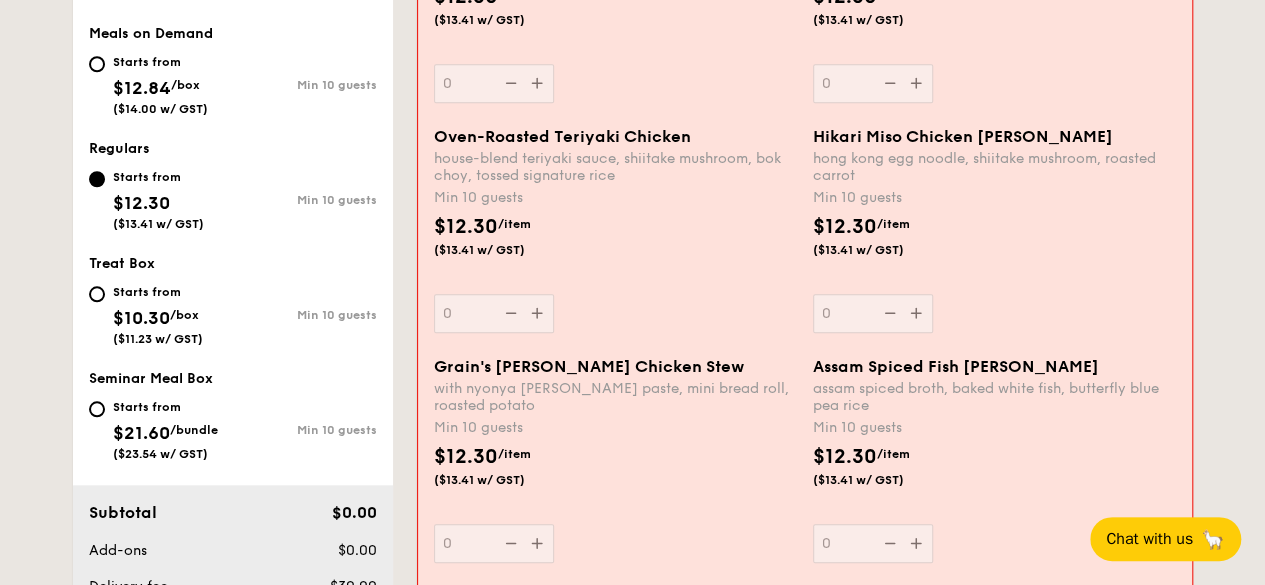 scroll, scrollTop: 570, scrollLeft: 0, axis: vertical 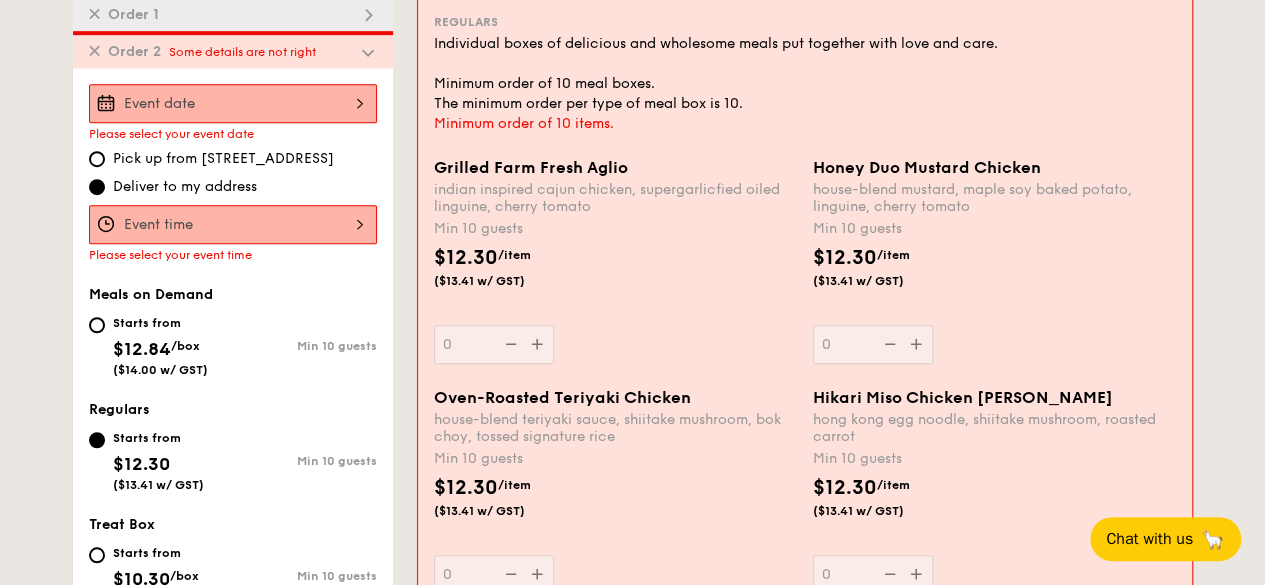 click at bounding box center [233, 103] 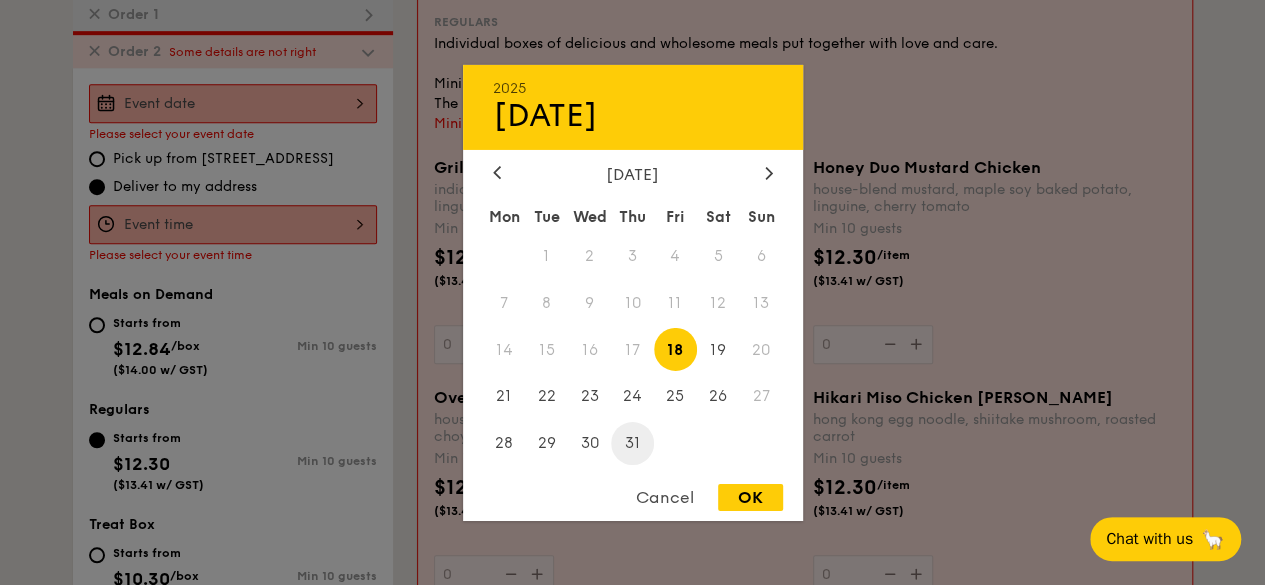 click on "31" at bounding box center (632, 443) 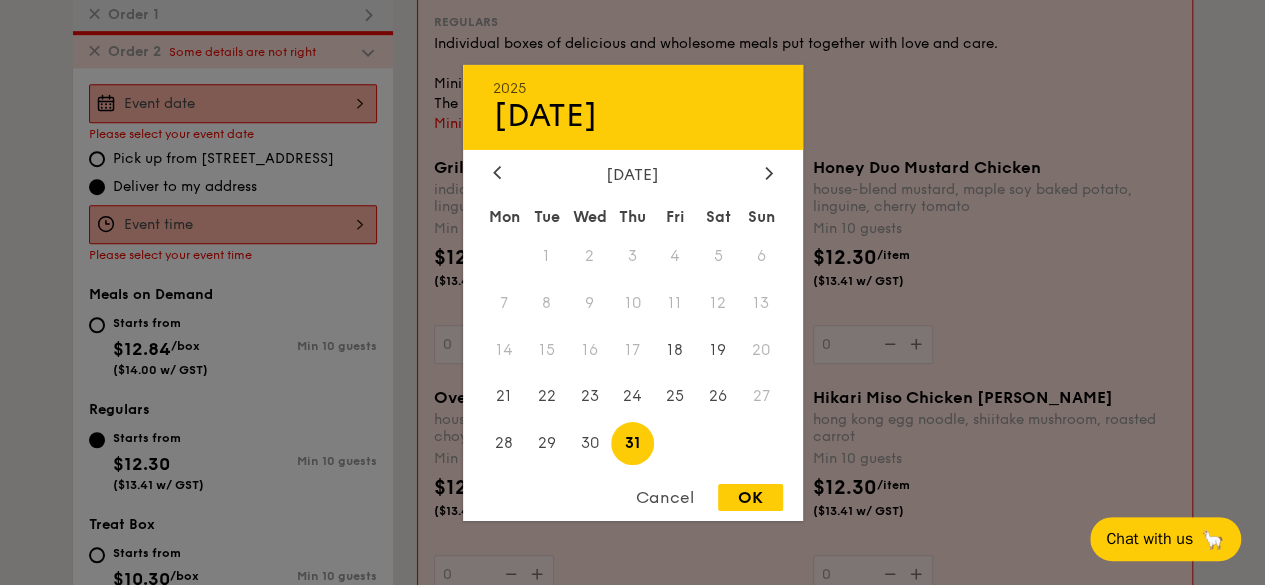click on "Cancel   OK" at bounding box center (633, 502) 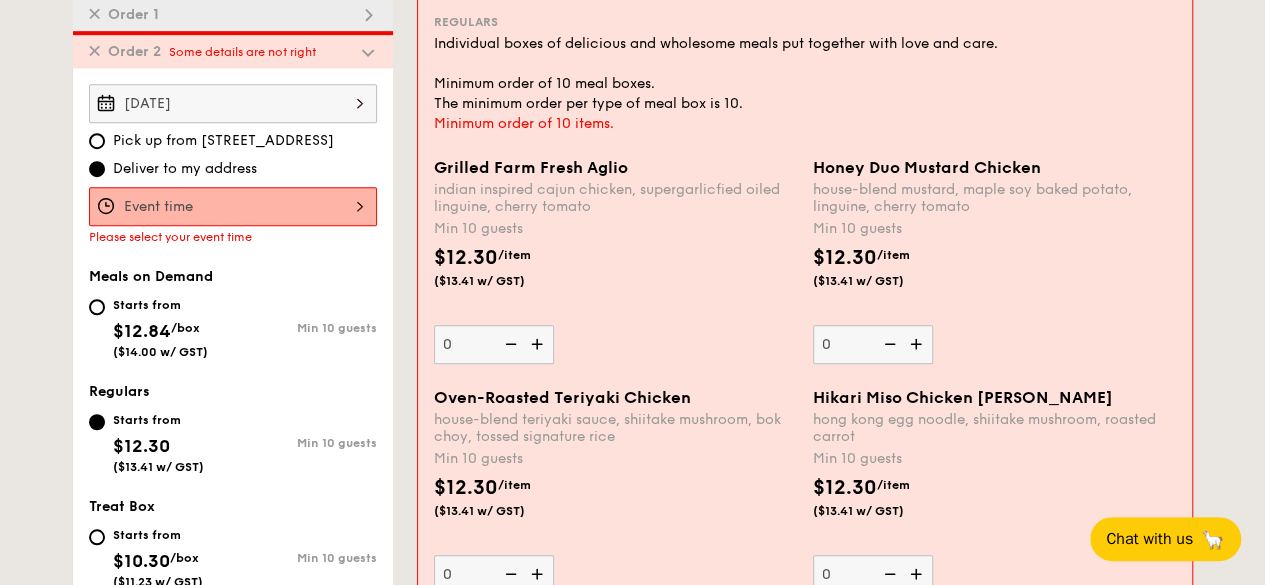 click at bounding box center (233, 206) 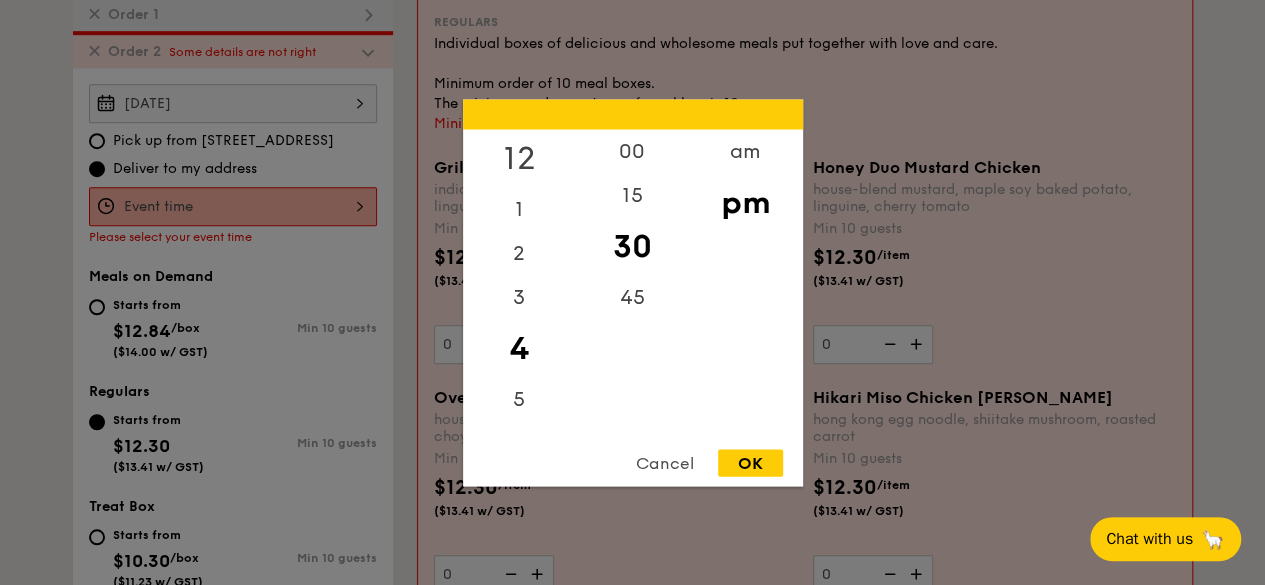 click on "12" at bounding box center [519, 158] 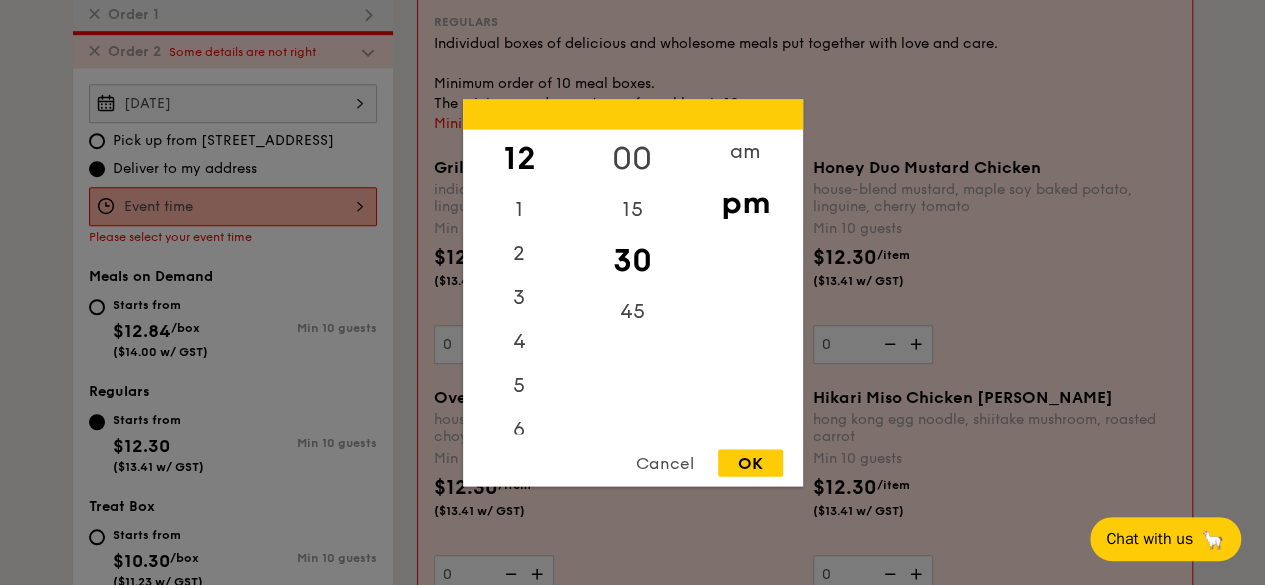 click on "00" at bounding box center (632, 158) 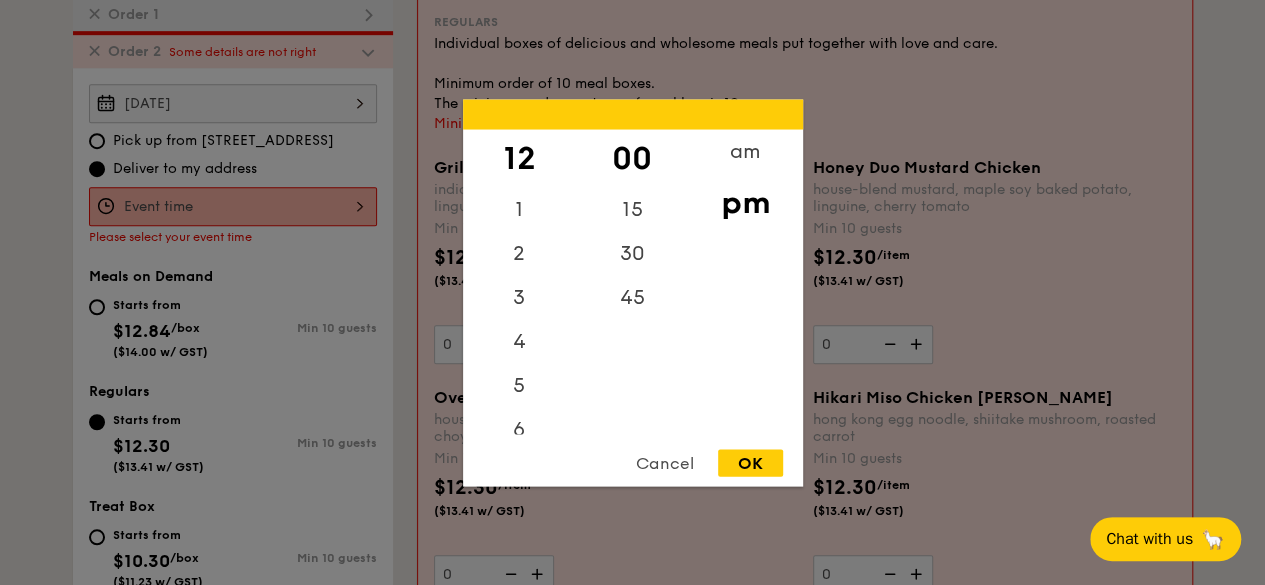 click on "OK" at bounding box center (750, 462) 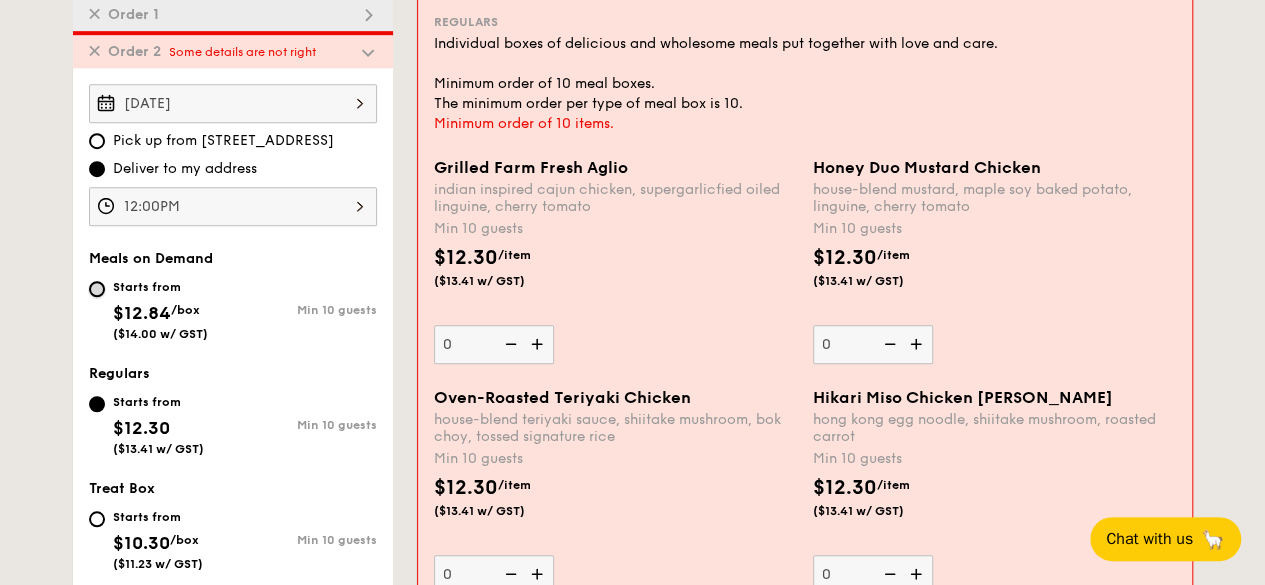 click on "Starts from
$12.84
/box
($14.00 w/ GST)
Min 10 guests" at bounding box center [97, 289] 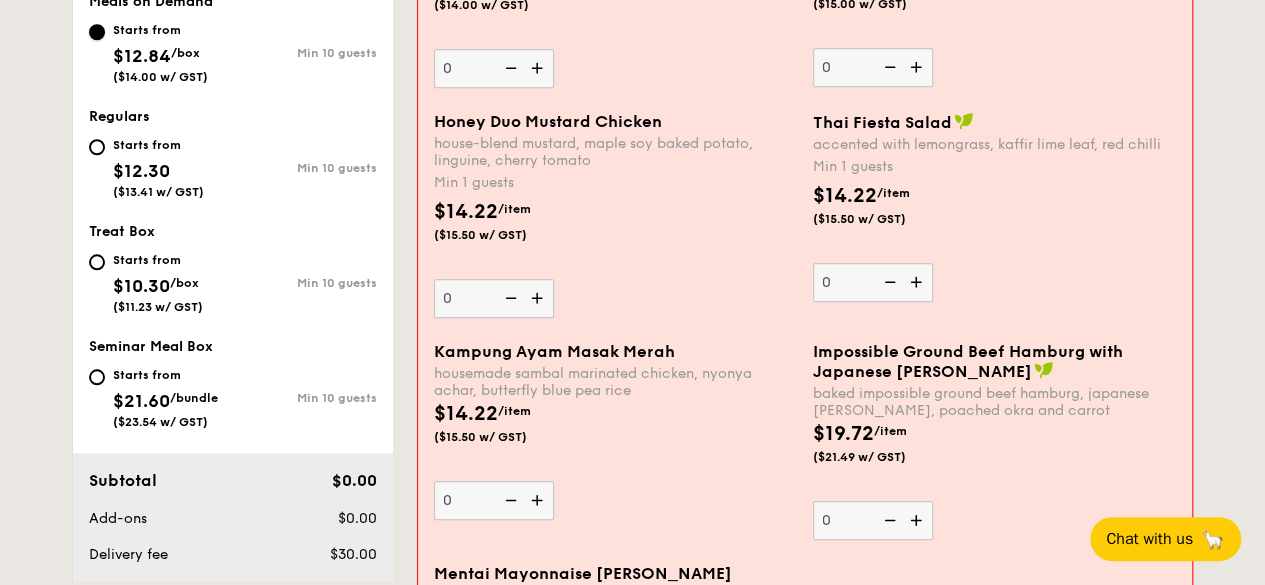 scroll, scrollTop: 870, scrollLeft: 0, axis: vertical 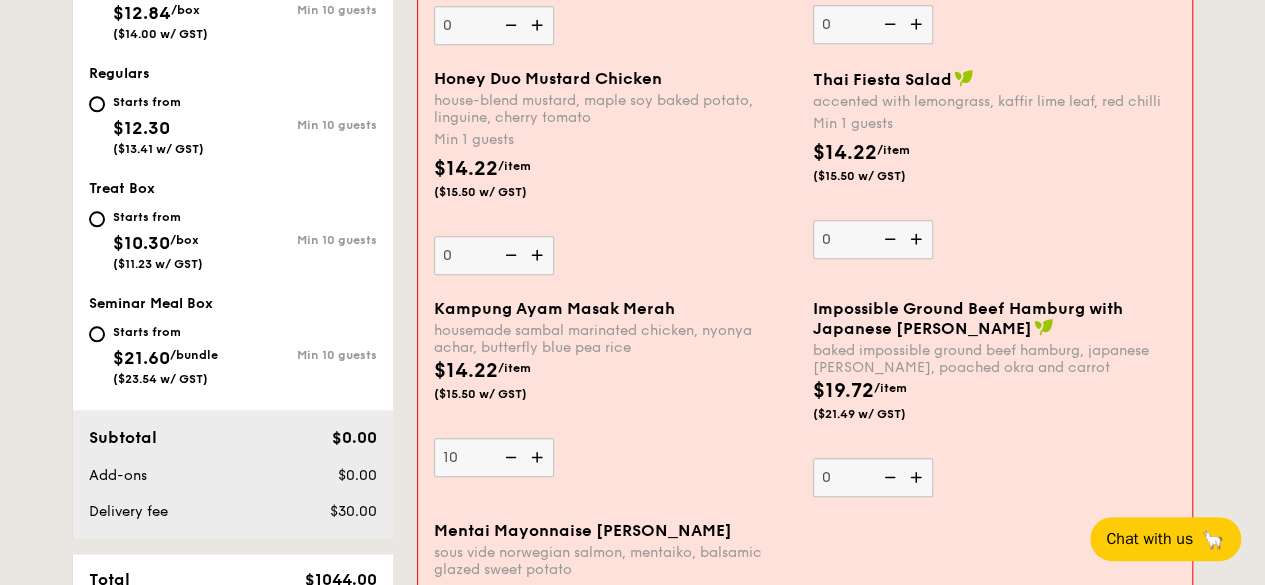 type on "10" 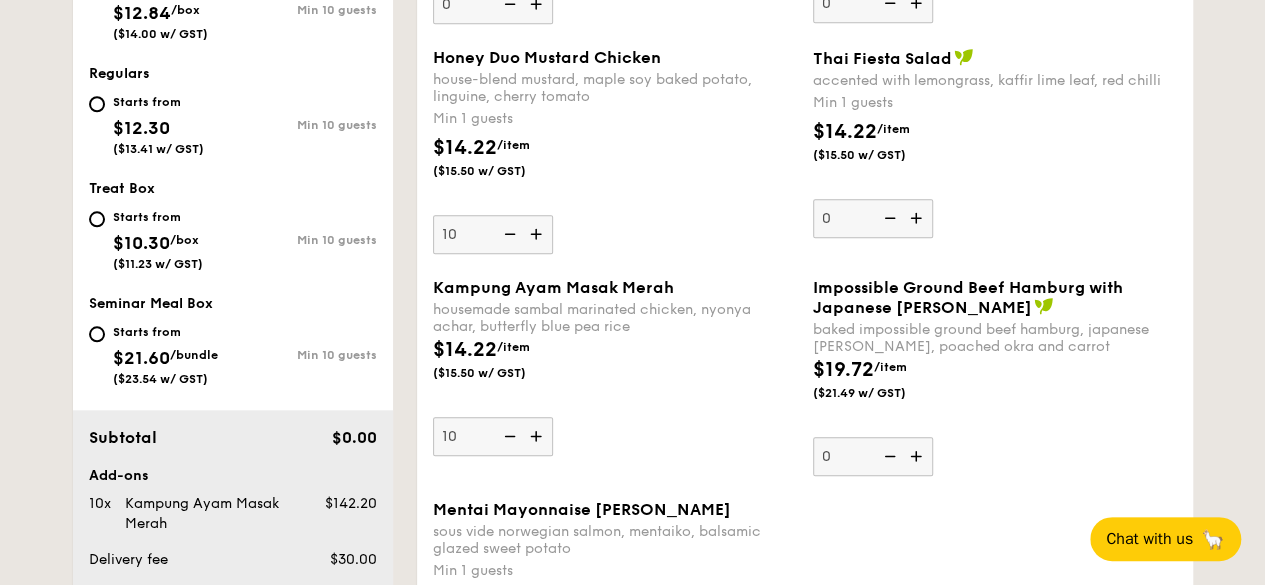 type on "10" 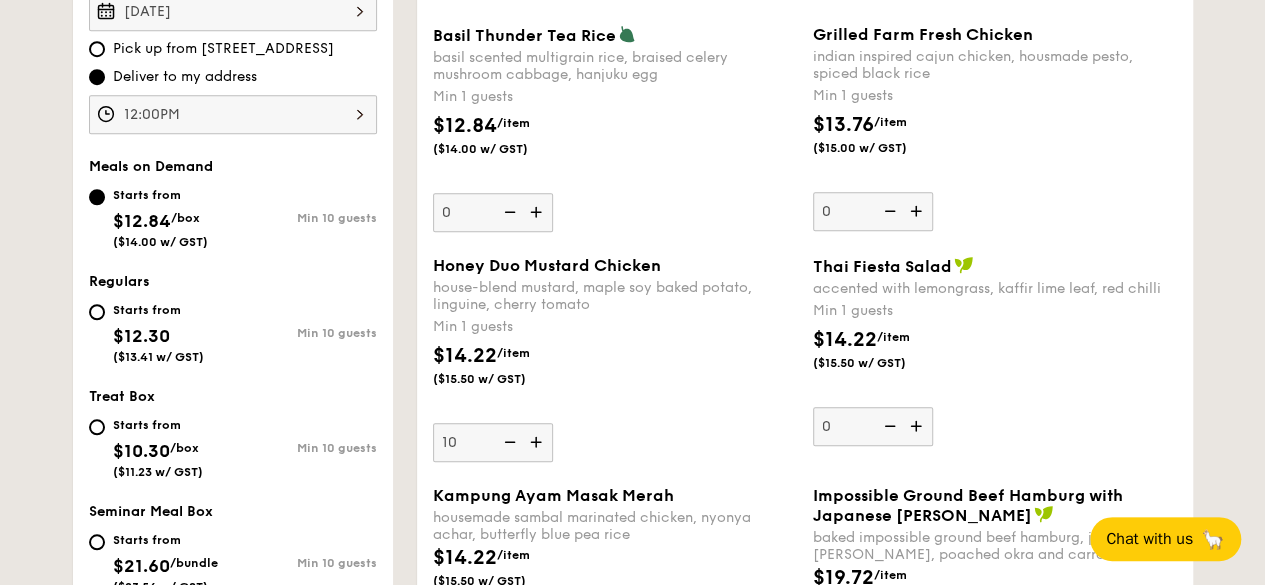 scroll, scrollTop: 570, scrollLeft: 0, axis: vertical 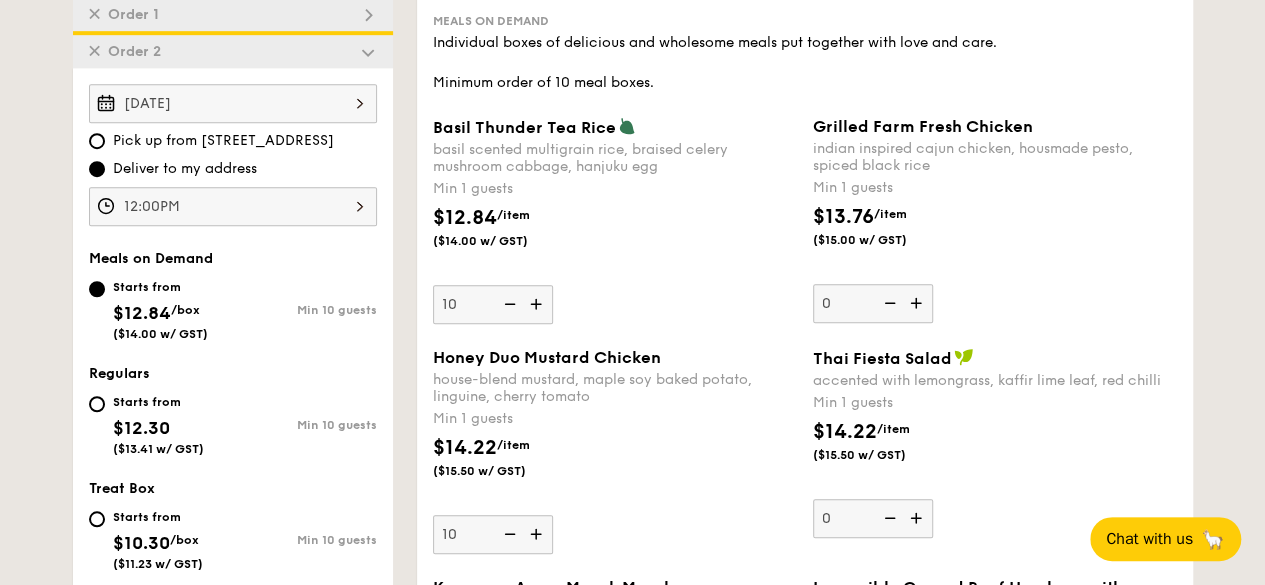 type on "10" 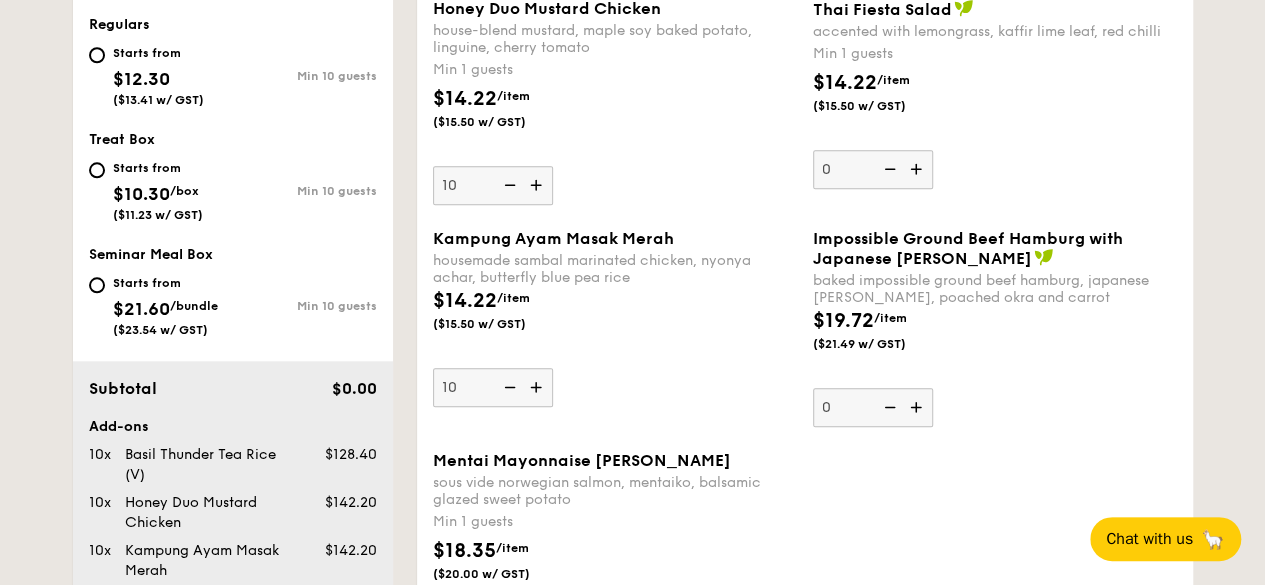scroll, scrollTop: 1170, scrollLeft: 0, axis: vertical 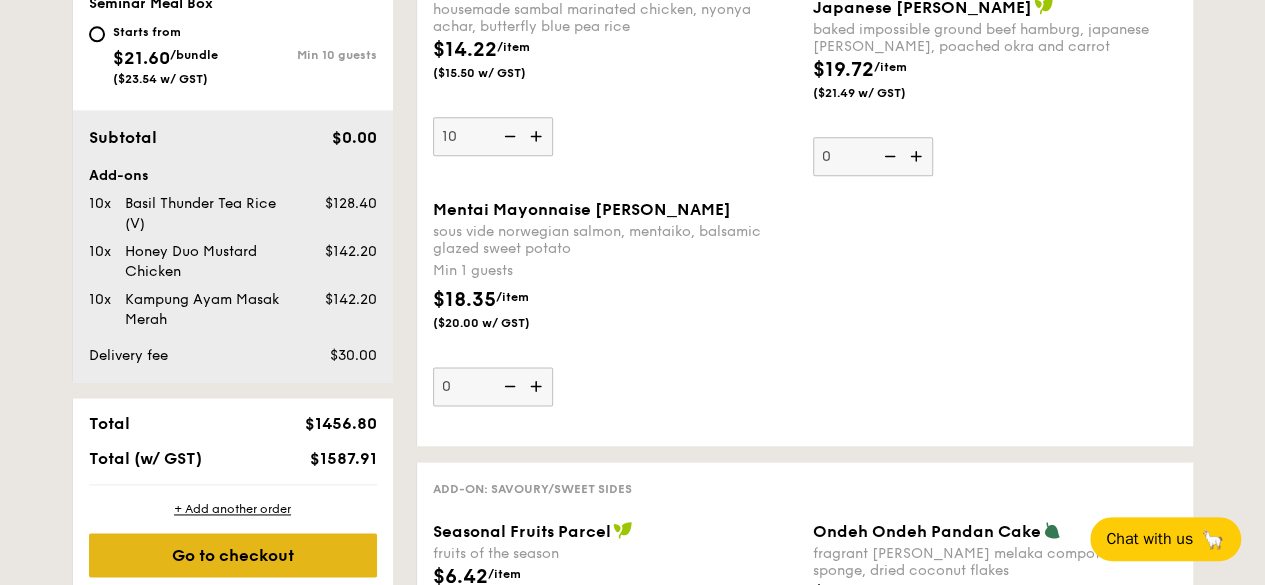 click on "Go to checkout" at bounding box center [233, 555] 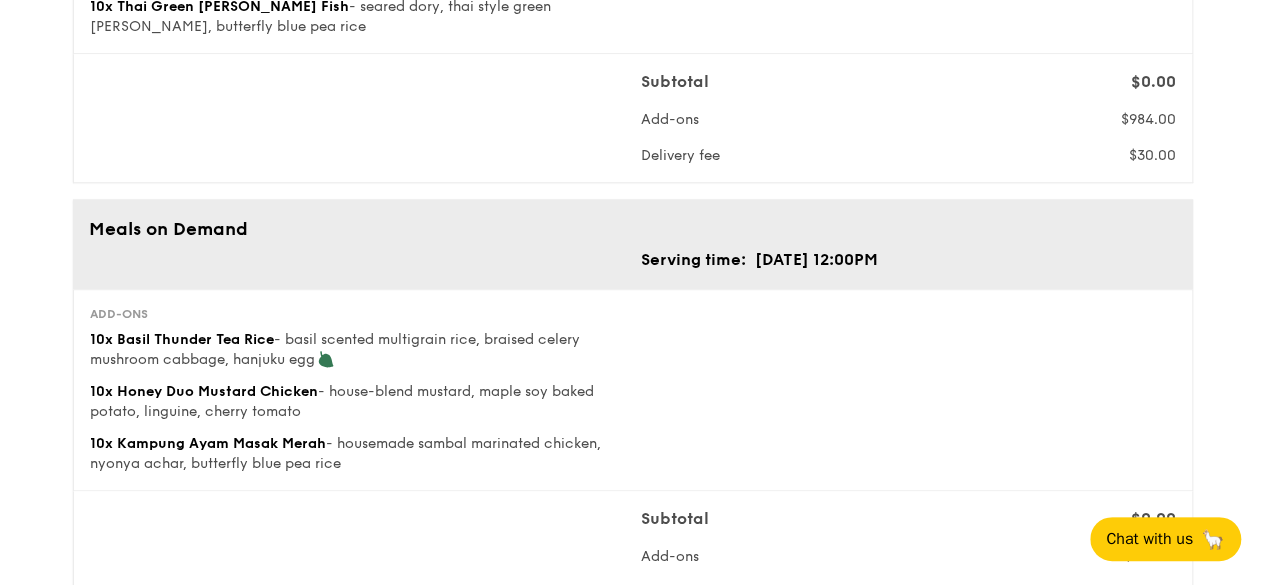 scroll, scrollTop: 900, scrollLeft: 0, axis: vertical 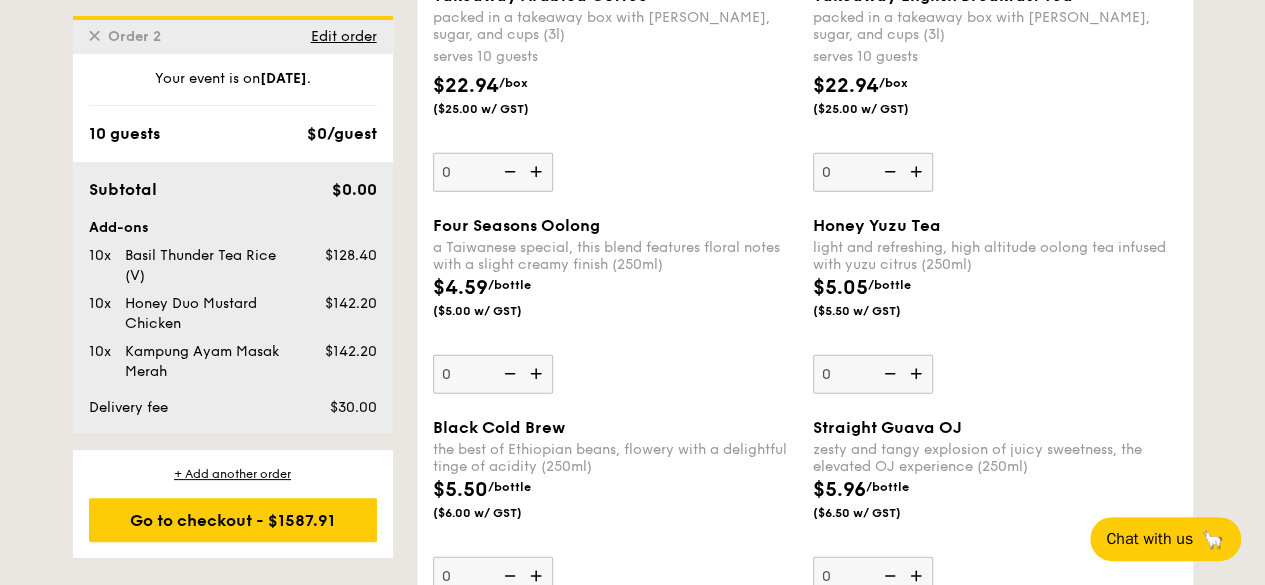 click on "✕" at bounding box center [94, 36] 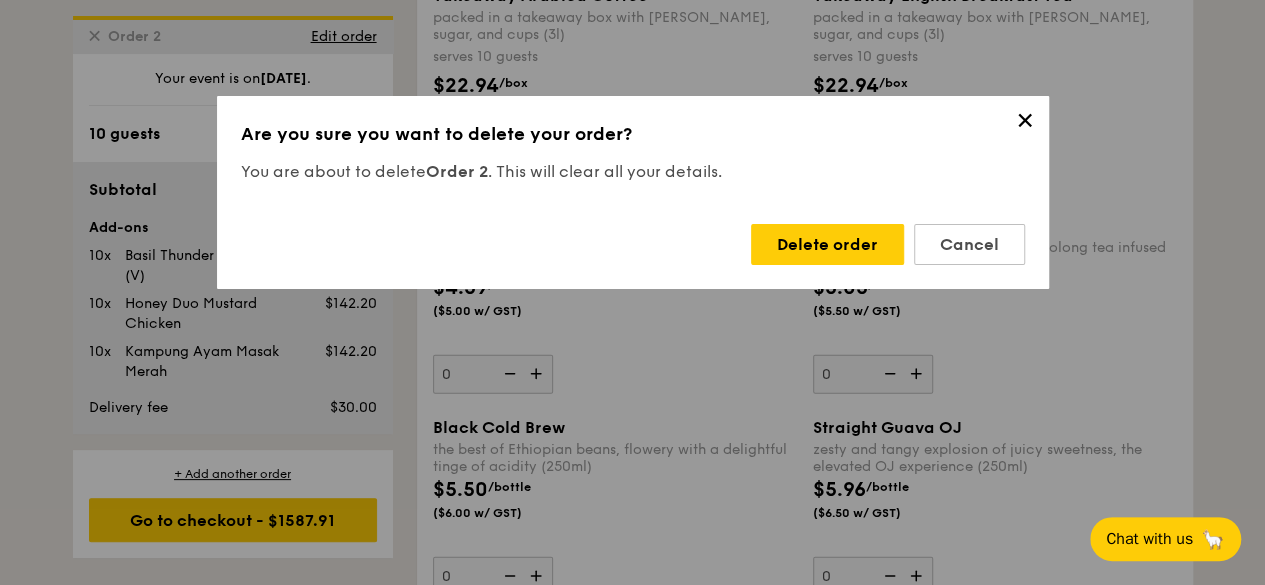 click on "Delete order" at bounding box center (827, 244) 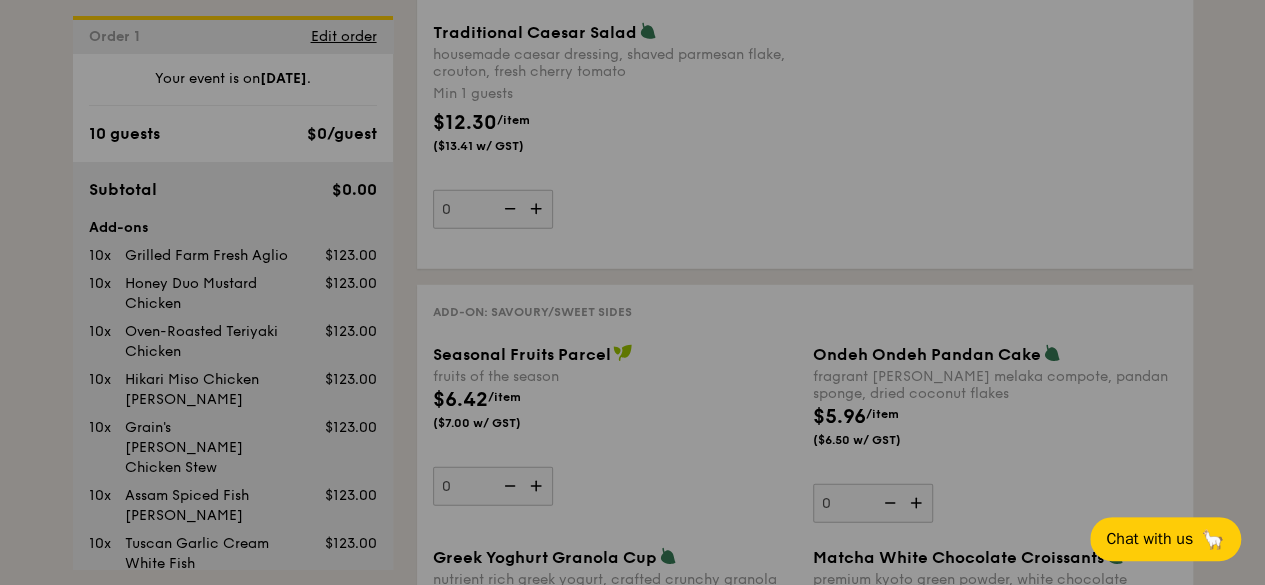 scroll, scrollTop: 4166, scrollLeft: 0, axis: vertical 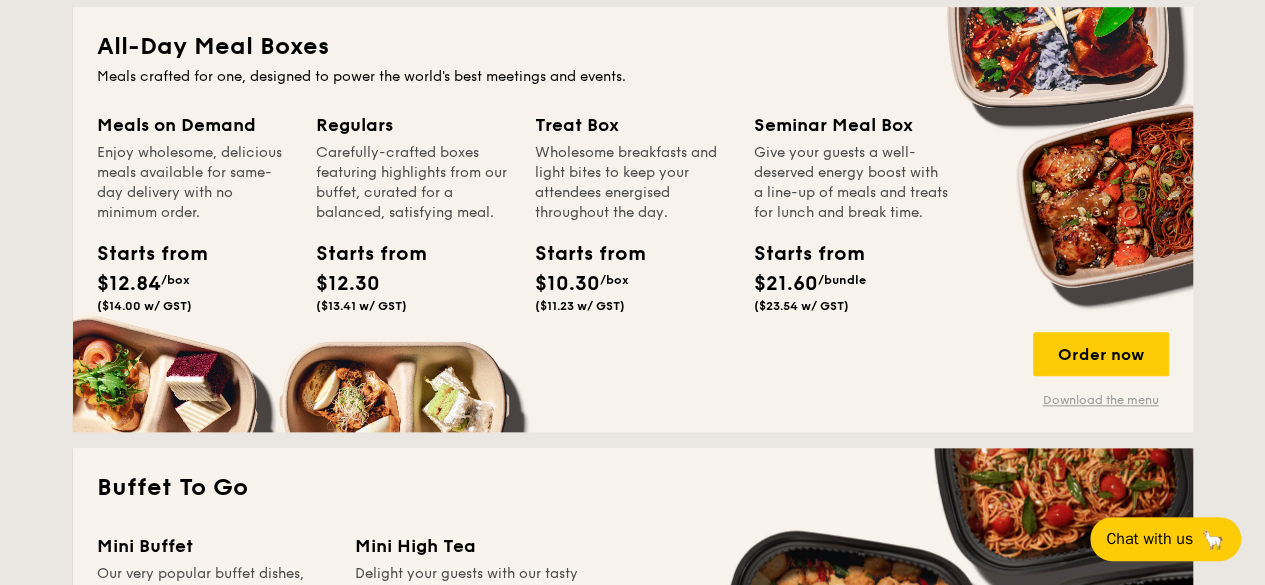 click on "Download the menu" at bounding box center (1101, 400) 